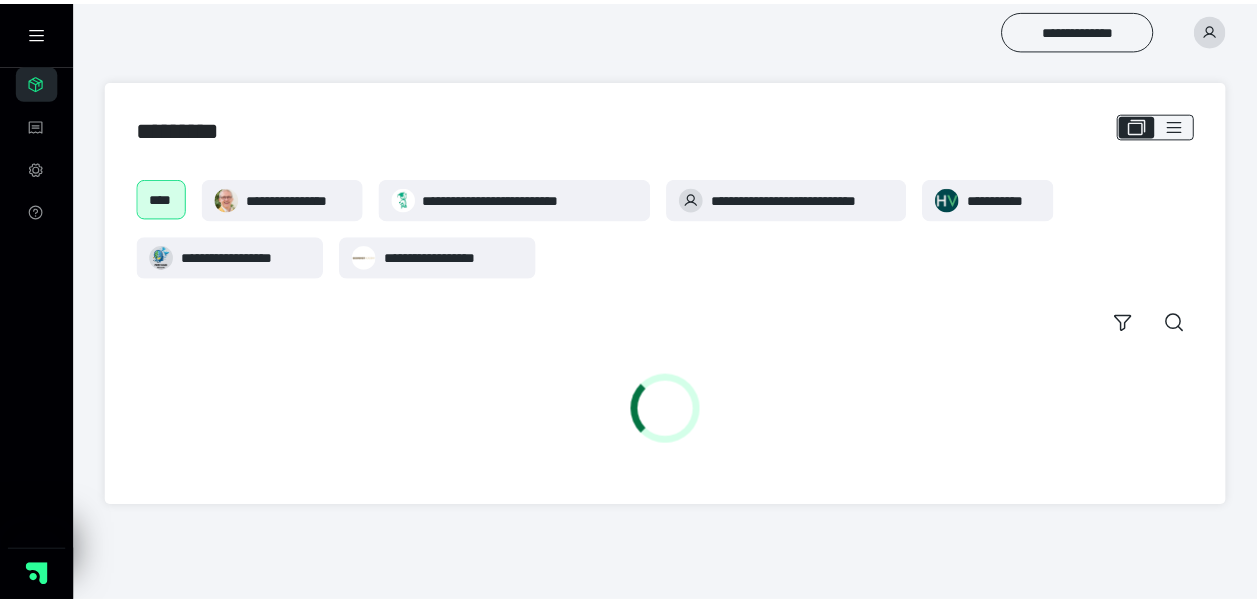scroll, scrollTop: 0, scrollLeft: 0, axis: both 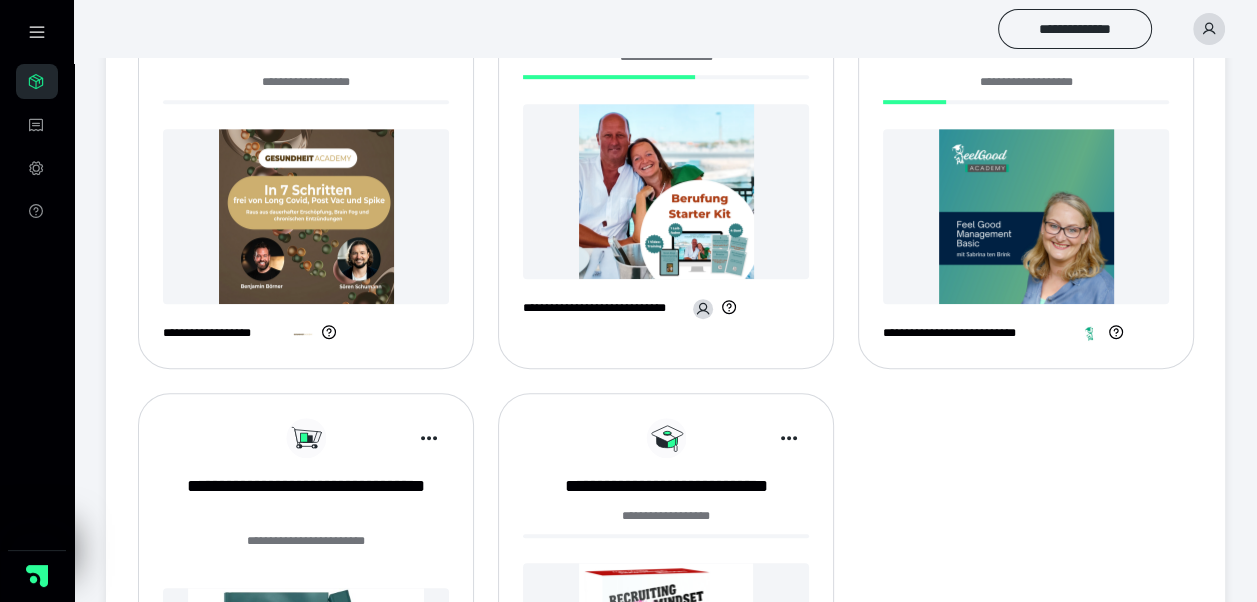 click at bounding box center (306, 216) 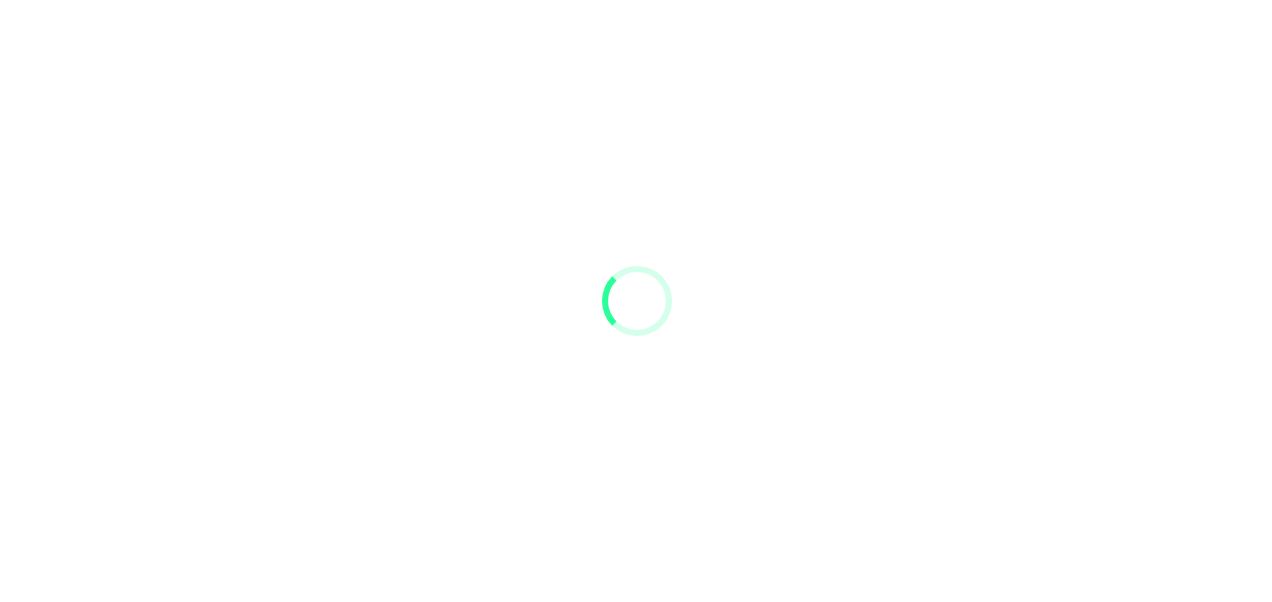 scroll, scrollTop: 0, scrollLeft: 0, axis: both 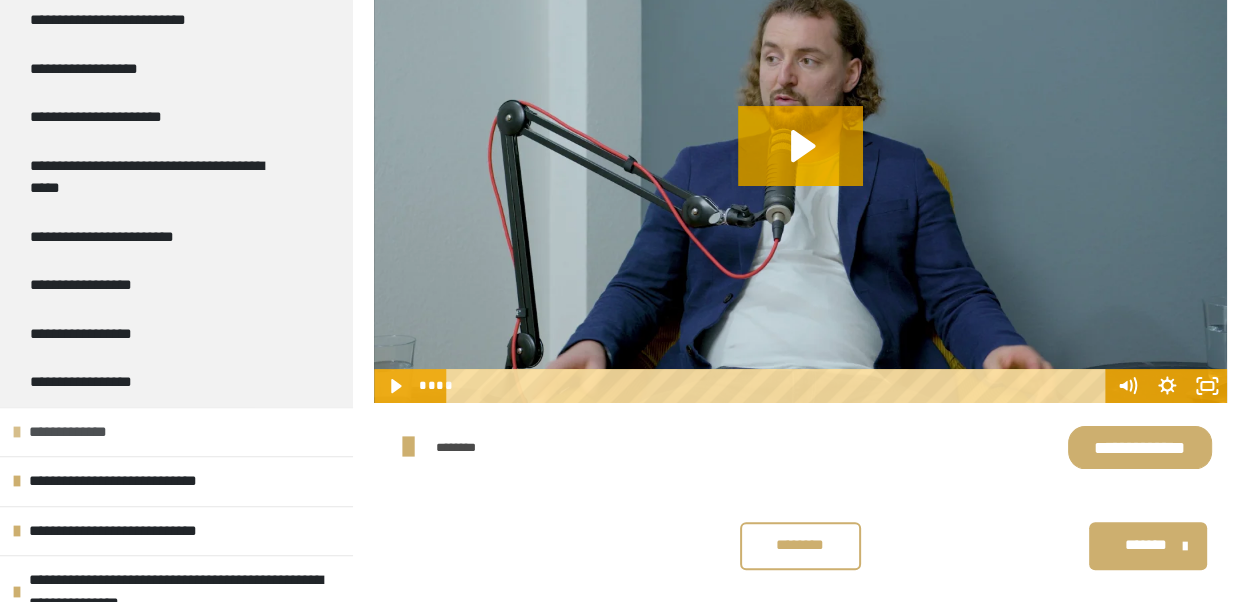 click on "**********" at bounding box center [176, 432] 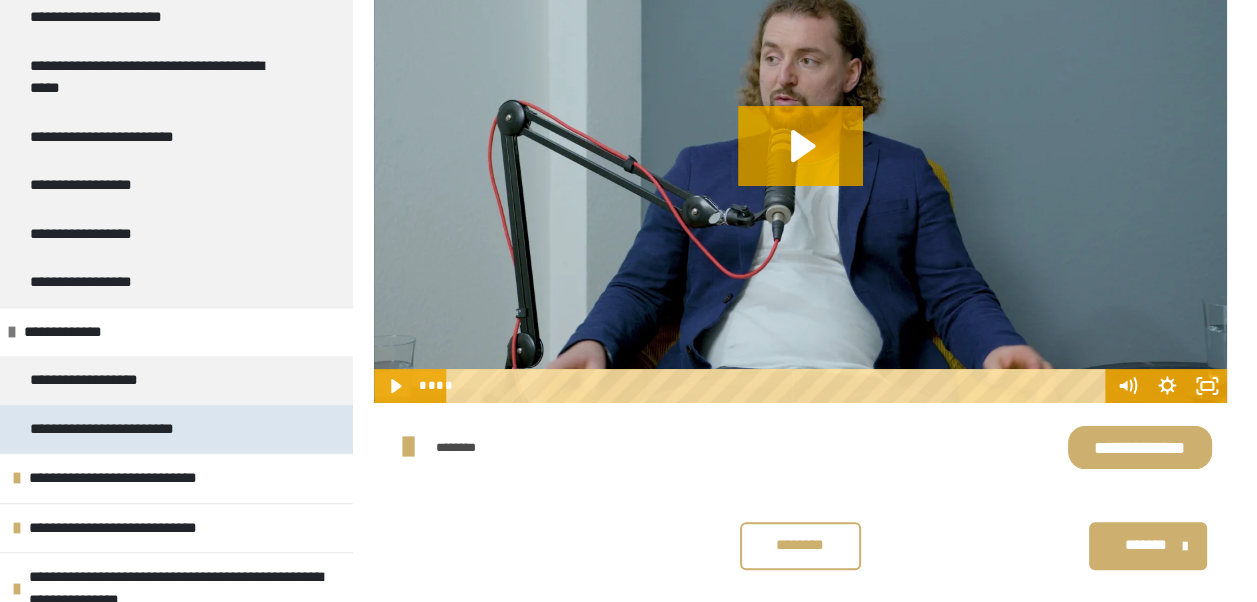 scroll, scrollTop: 600, scrollLeft: 0, axis: vertical 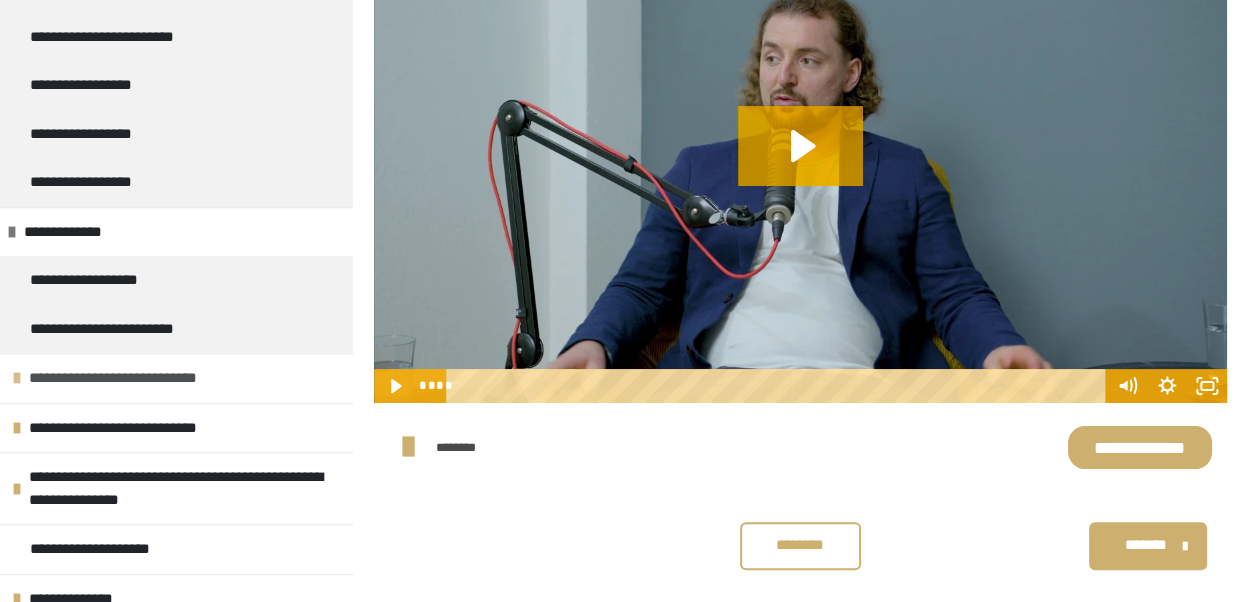 click on "**********" at bounding box center [139, 378] 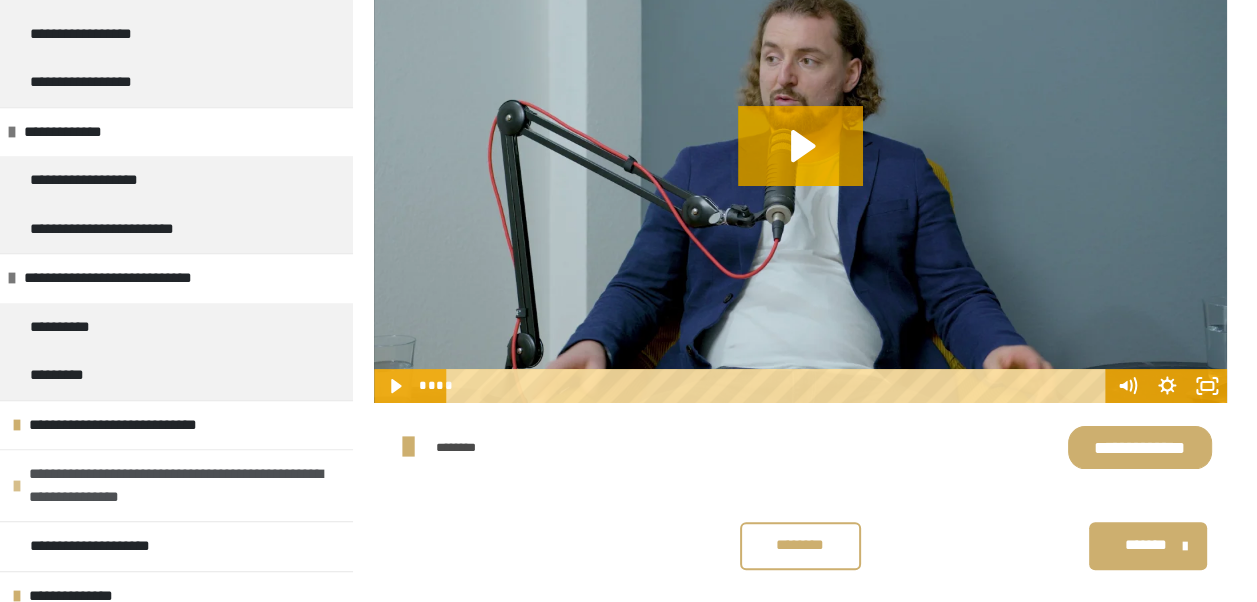 scroll, scrollTop: 800, scrollLeft: 0, axis: vertical 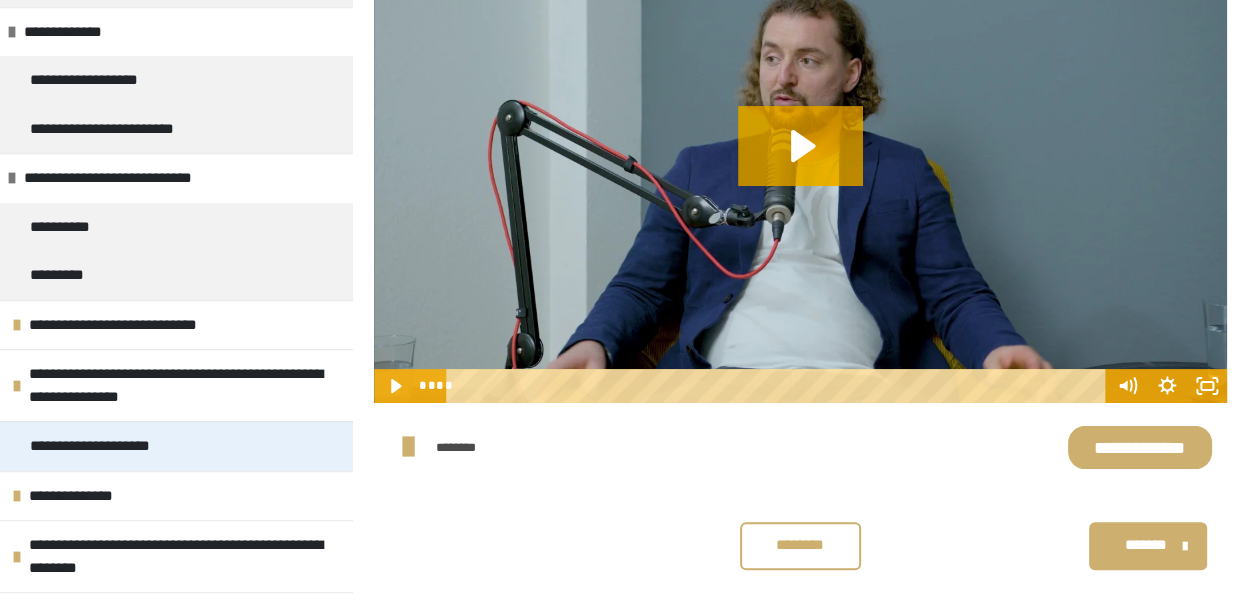 click on "**********" at bounding box center [176, 446] 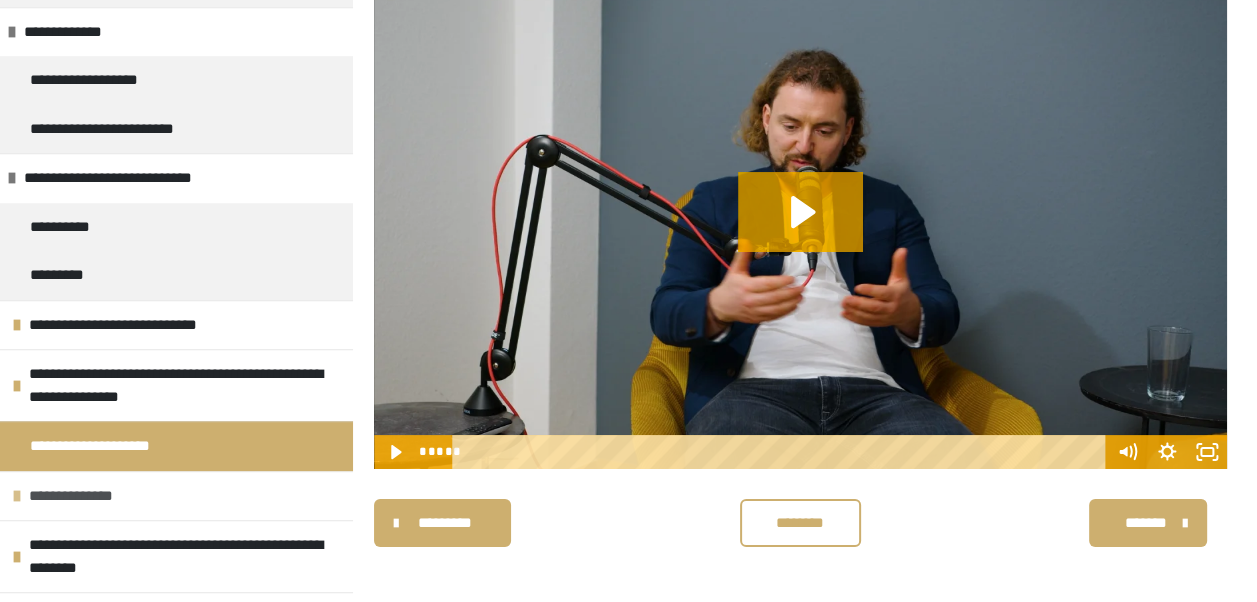 click on "**********" at bounding box center (176, 496) 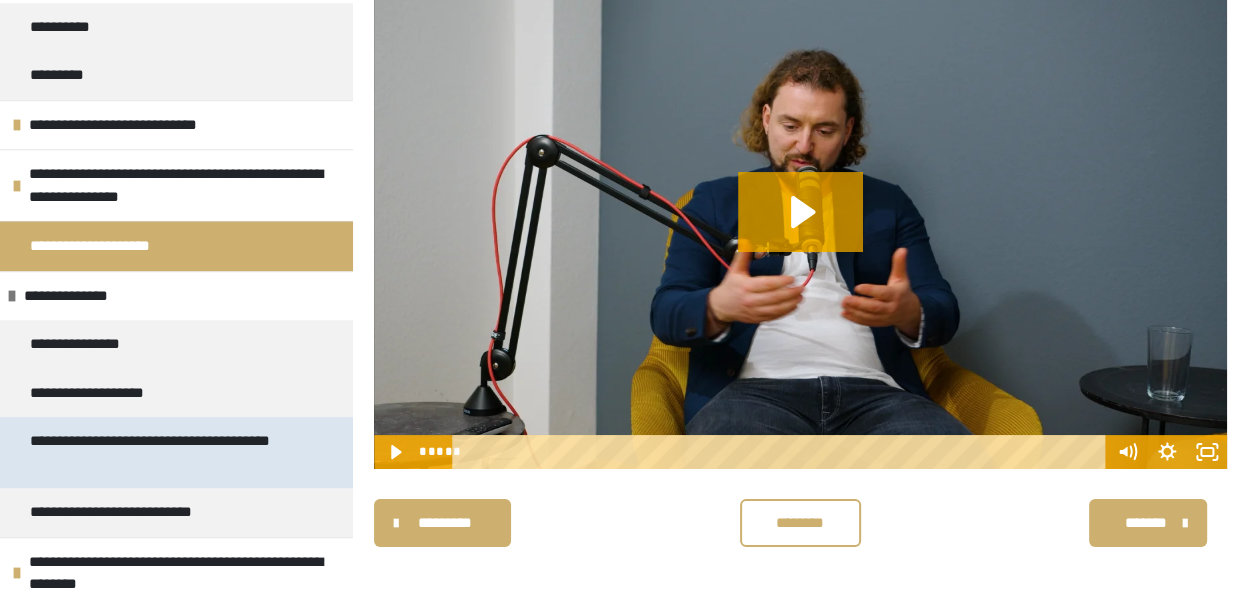 scroll, scrollTop: 1100, scrollLeft: 0, axis: vertical 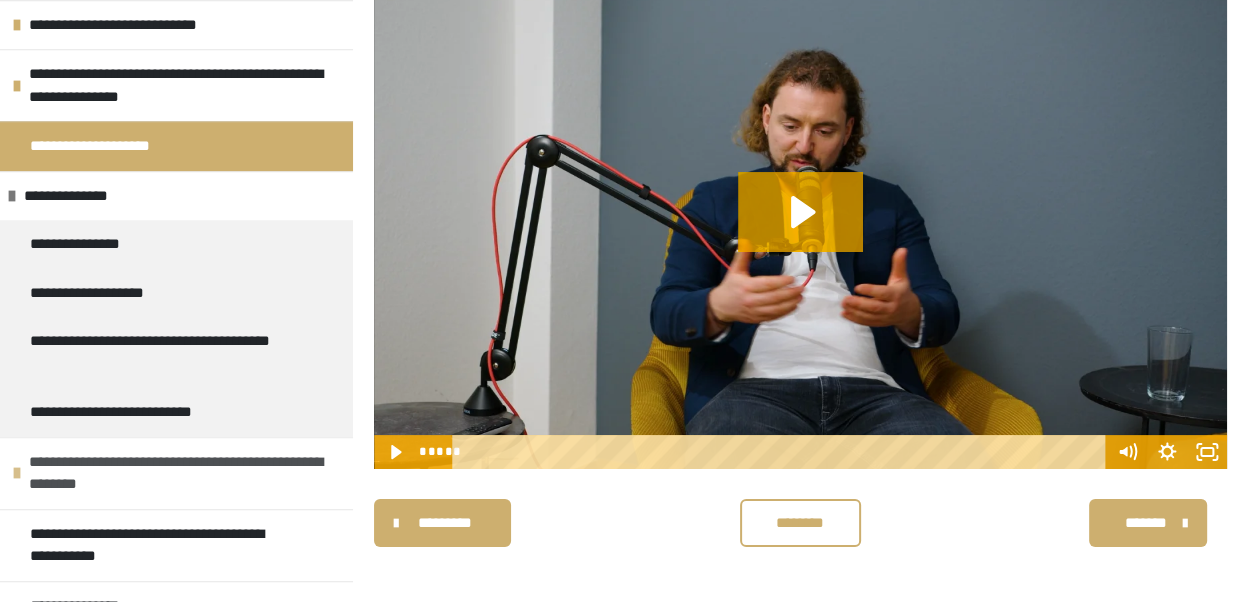 click on "**********" at bounding box center [178, 473] 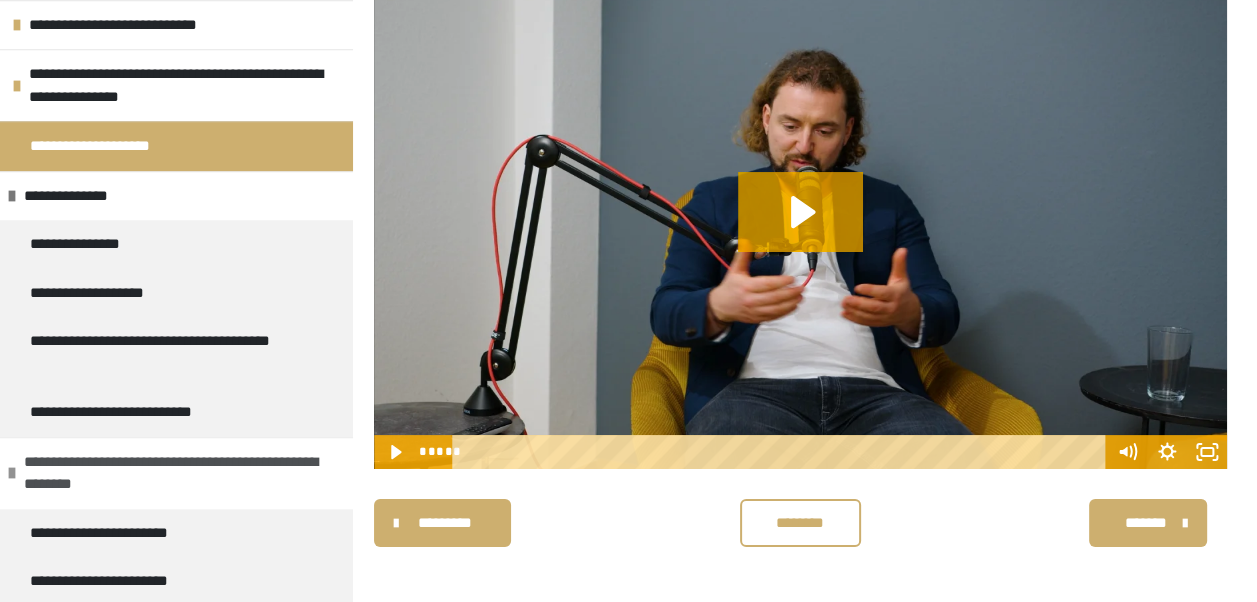 click on "**********" at bounding box center [173, 473] 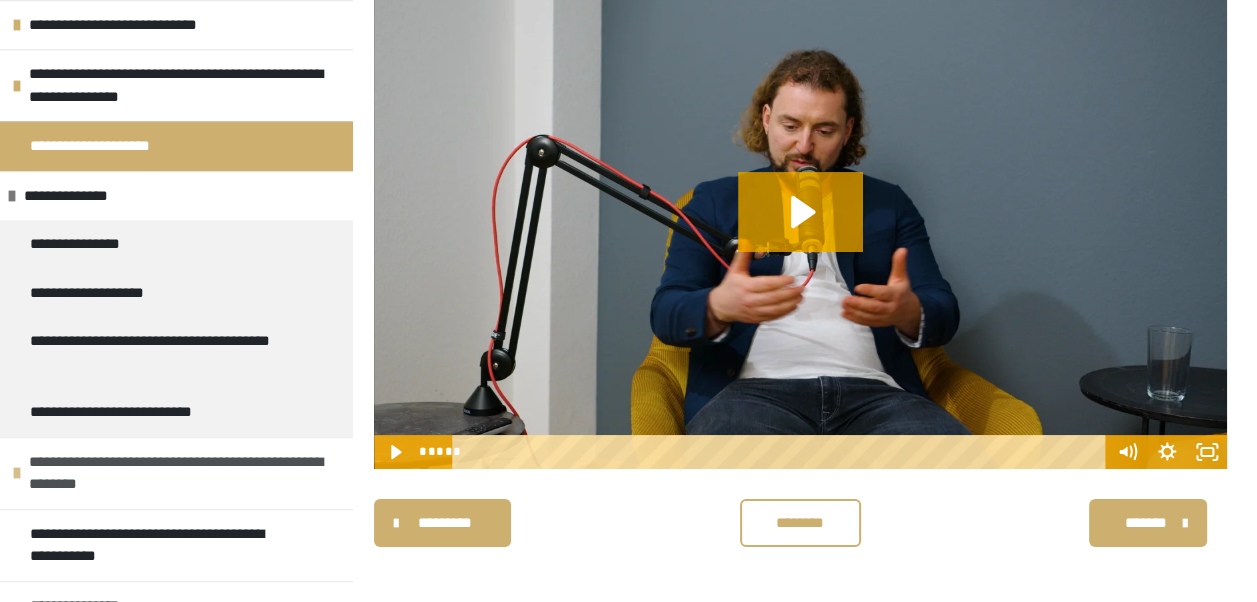 click on "**********" at bounding box center [176, 473] 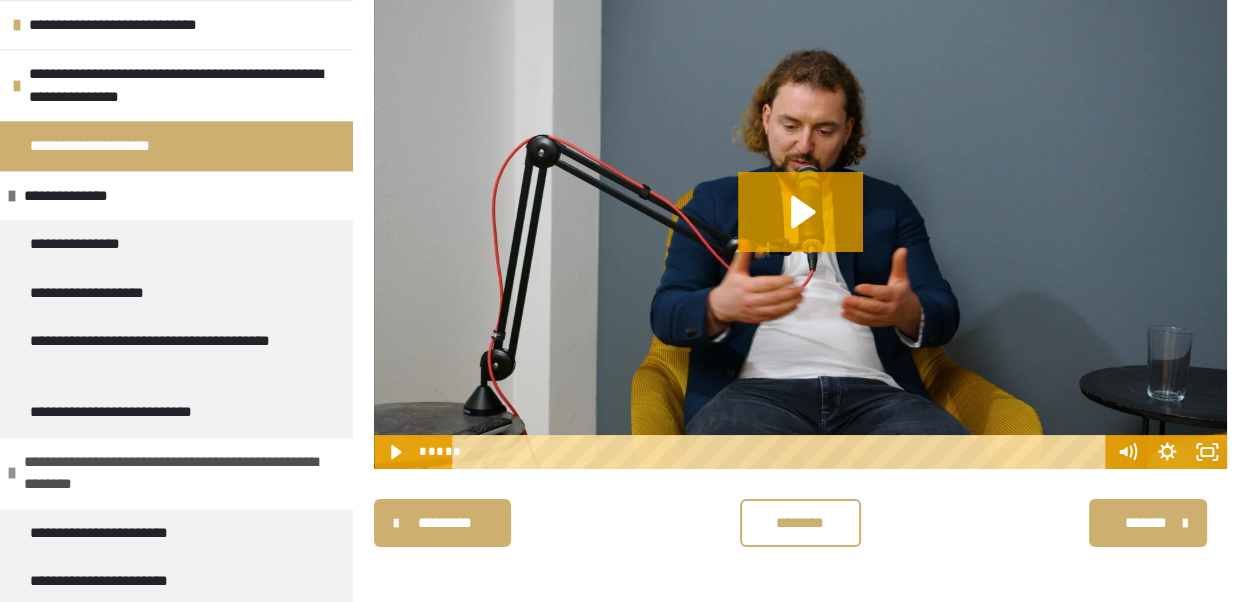 click at bounding box center [12, 473] 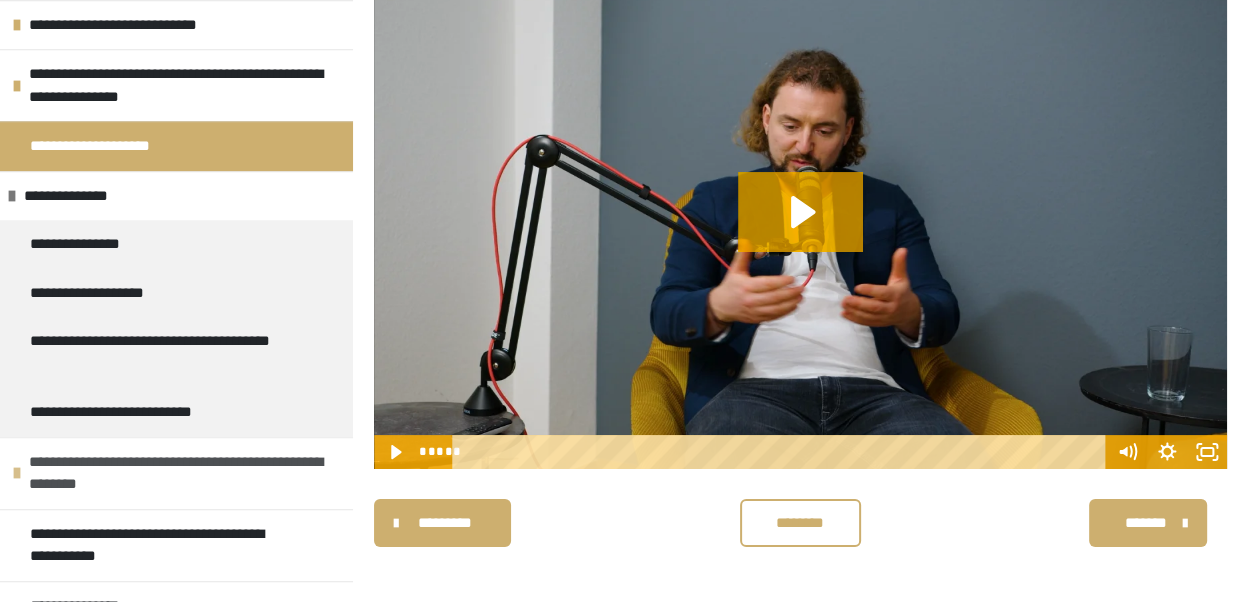 scroll, scrollTop: 1170, scrollLeft: 0, axis: vertical 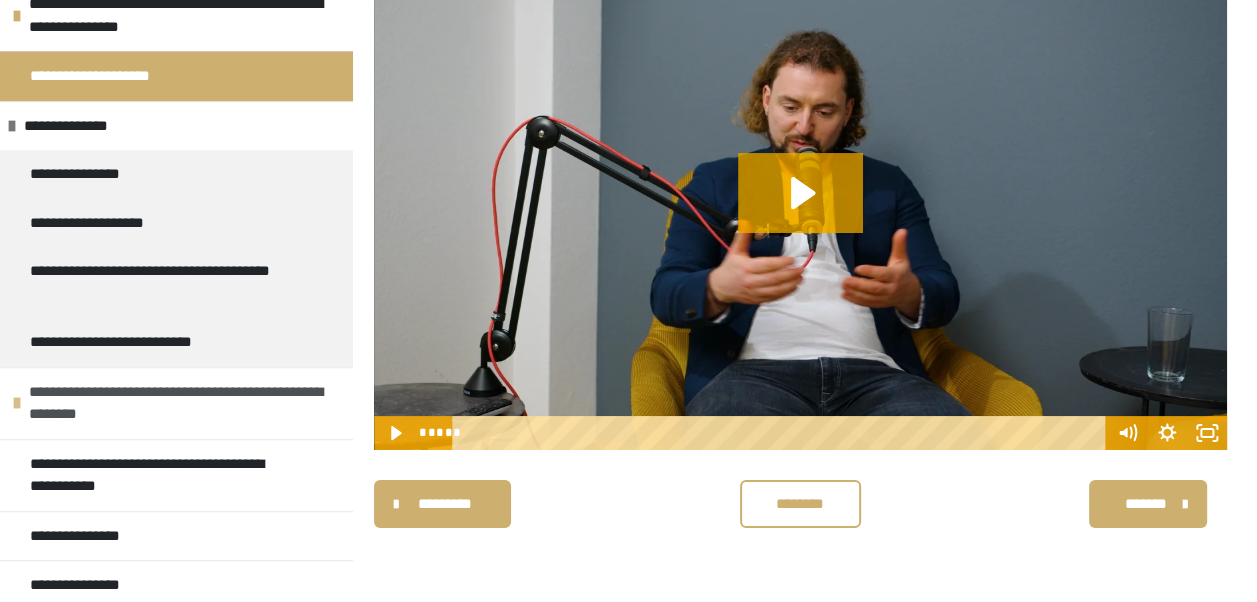 click on "**********" at bounding box center (178, 403) 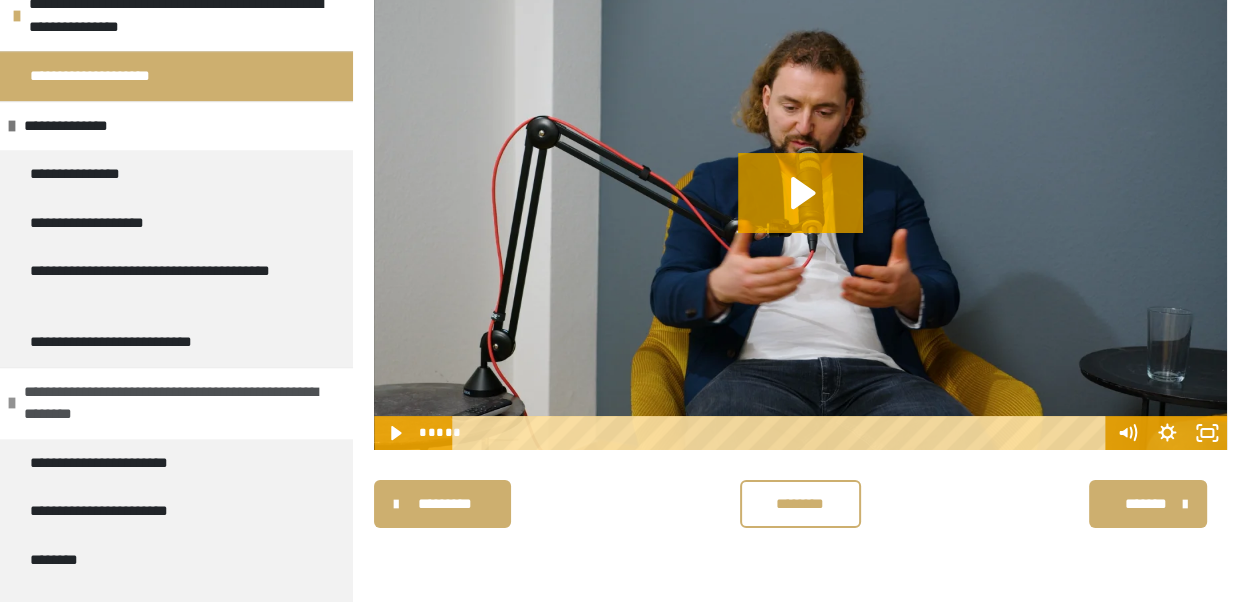 click on "**********" at bounding box center [173, 403] 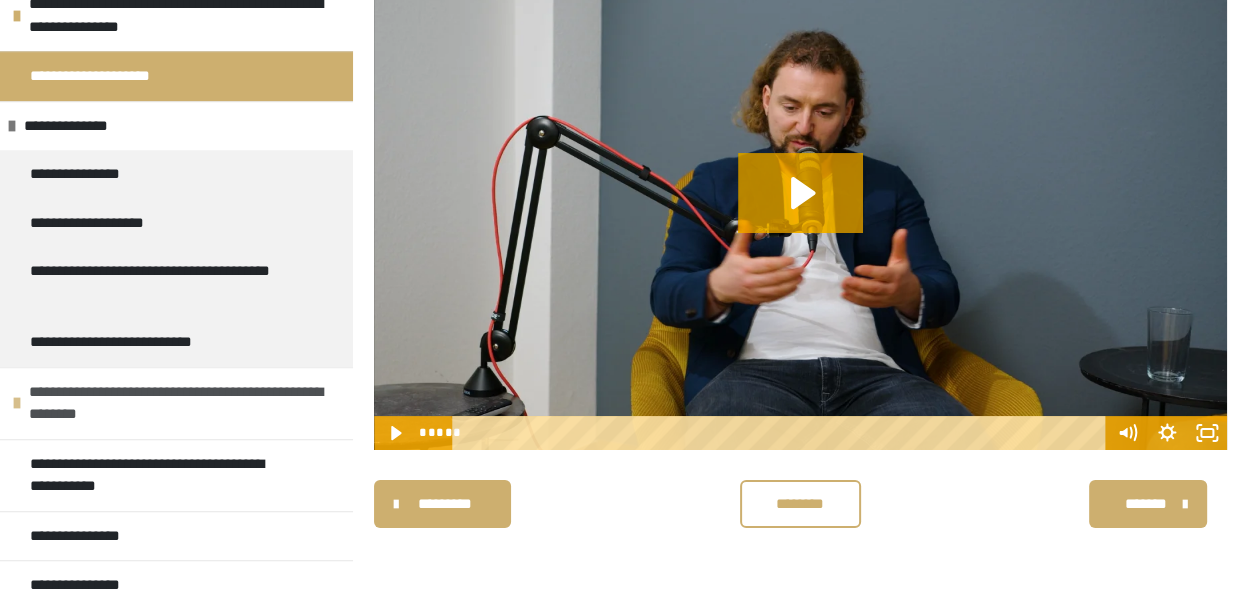 click on "**********" at bounding box center (178, 403) 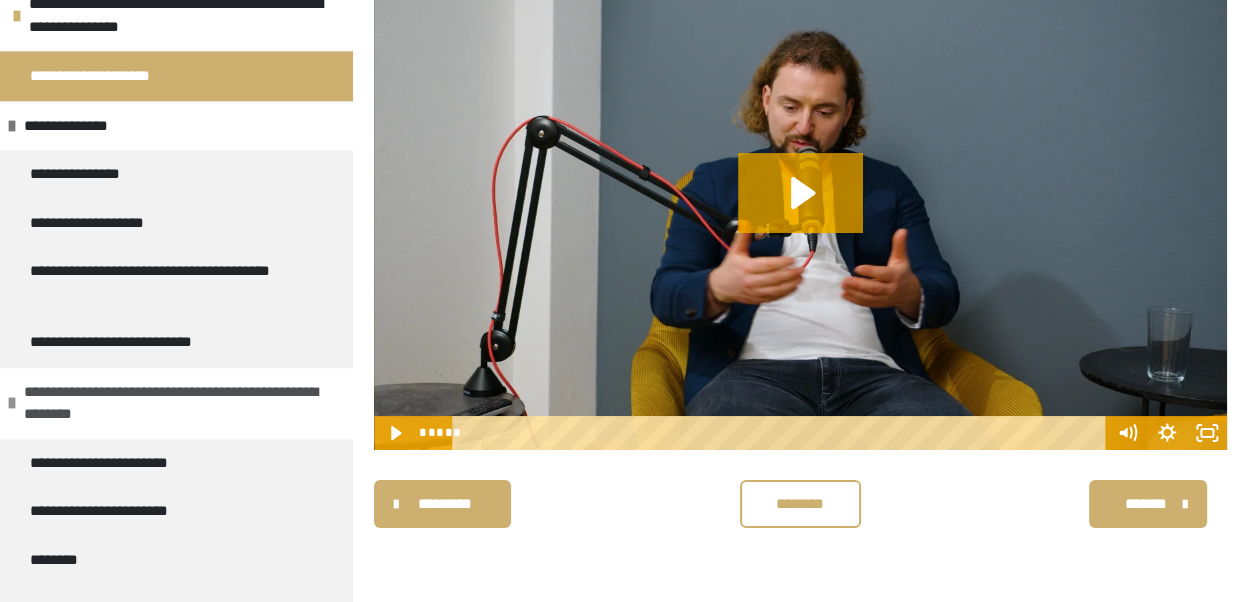 click on "**********" at bounding box center [173, 403] 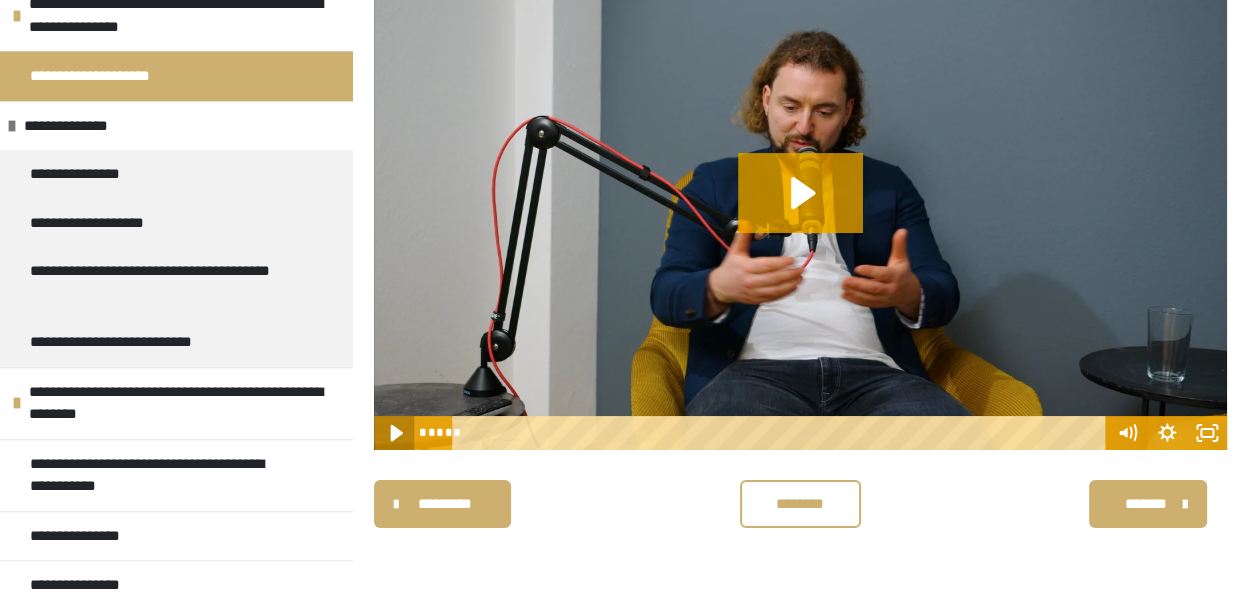 click 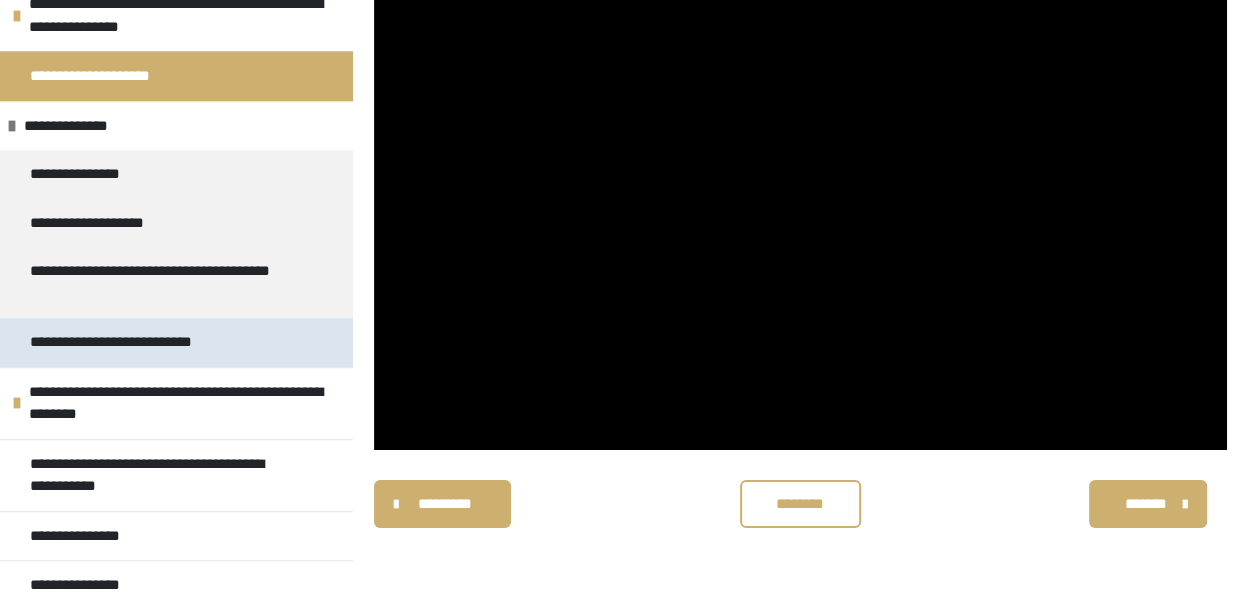 scroll, scrollTop: 1070, scrollLeft: 0, axis: vertical 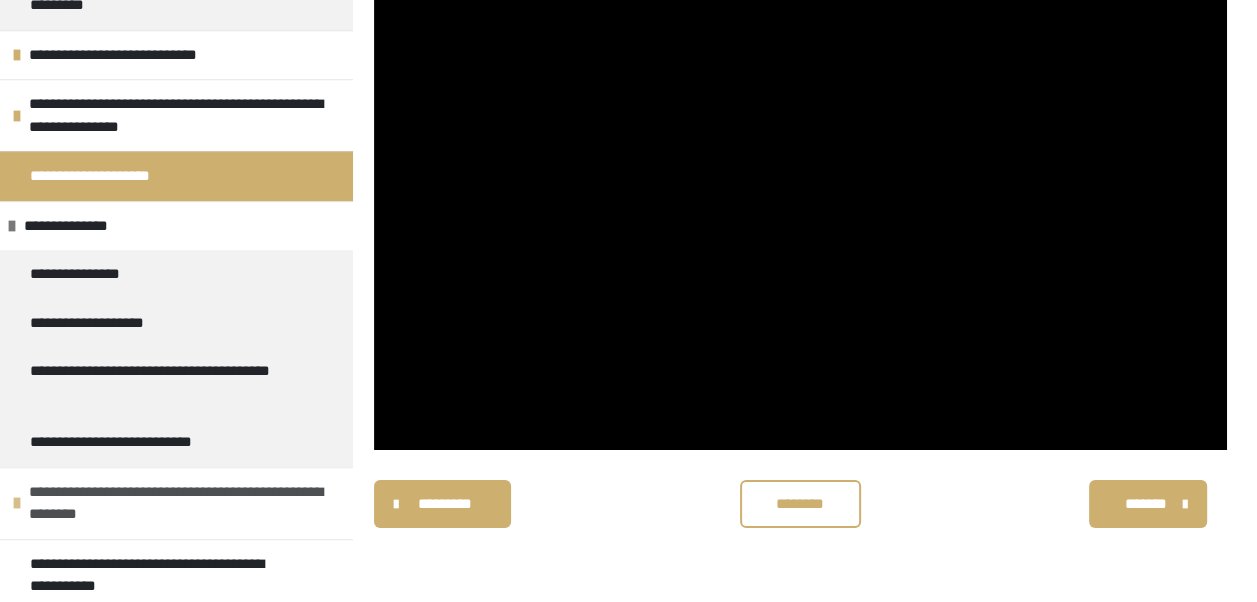 click on "**********" at bounding box center [178, 503] 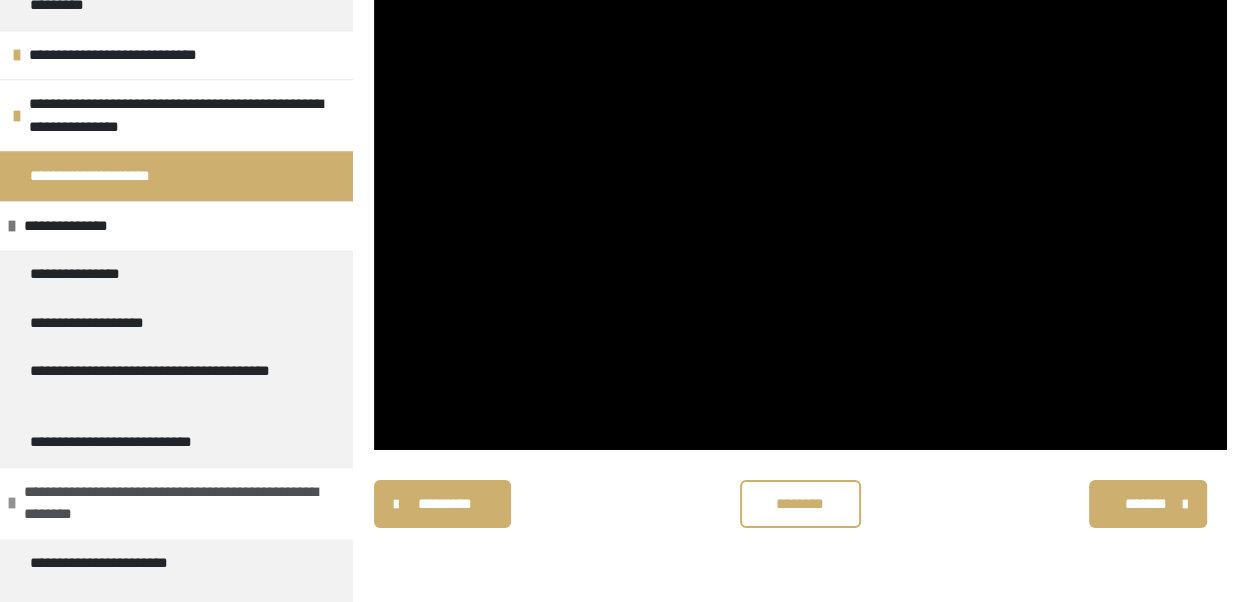 click on "**********" at bounding box center [173, 503] 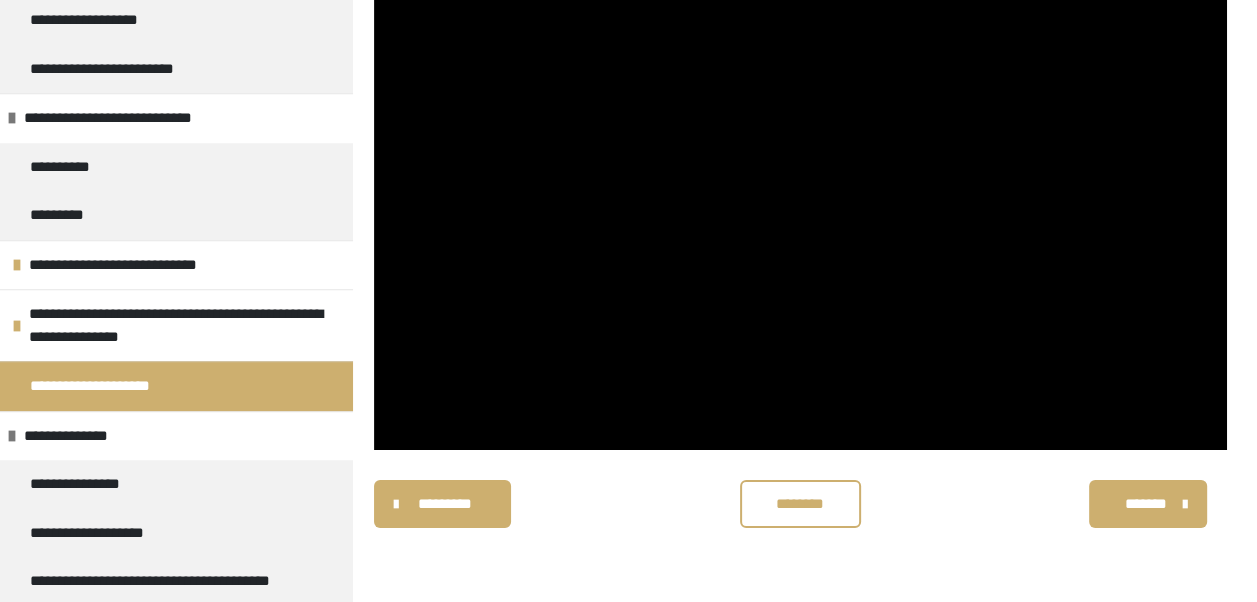 scroll, scrollTop: 770, scrollLeft: 0, axis: vertical 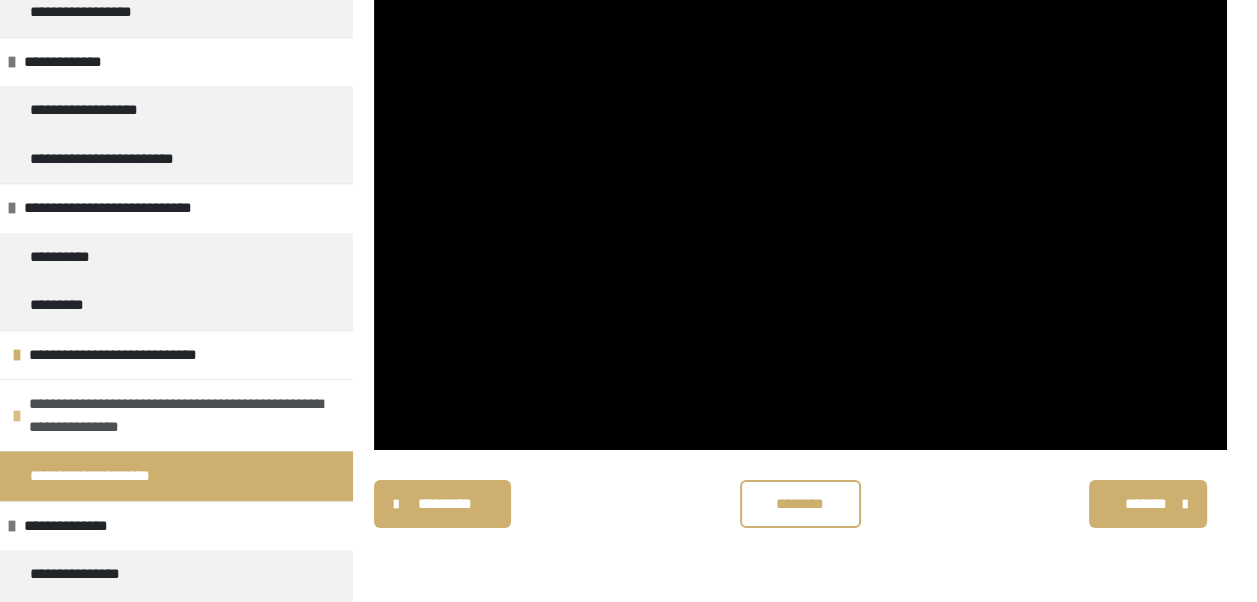click on "**********" at bounding box center (178, 415) 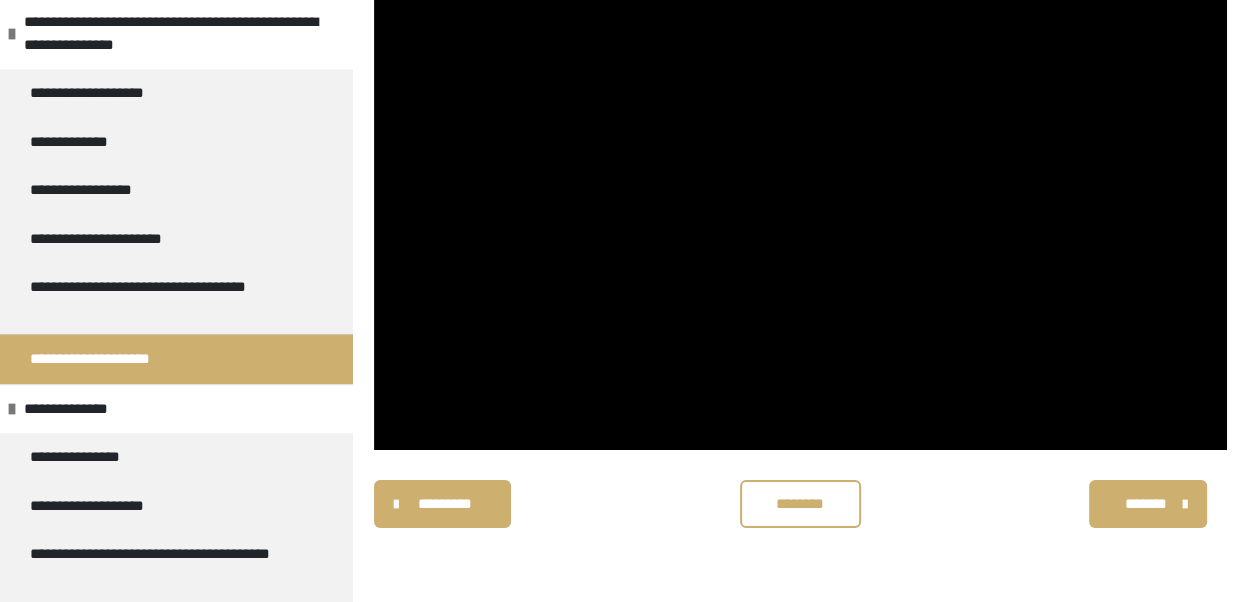scroll, scrollTop: 1170, scrollLeft: 0, axis: vertical 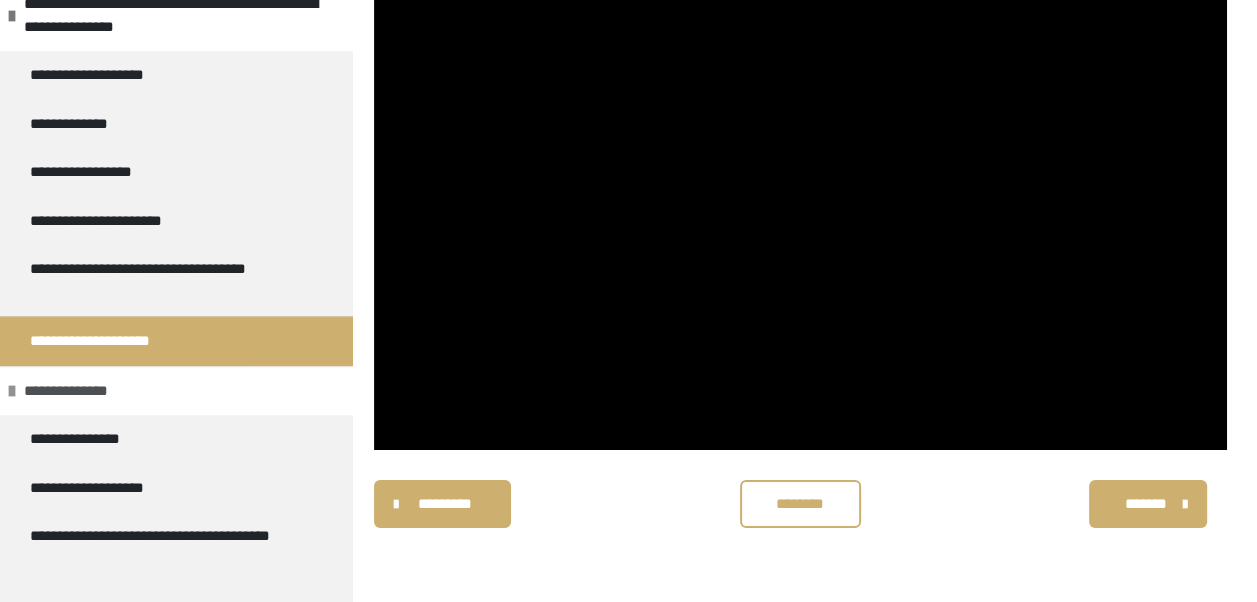 click on "**********" at bounding box center (176, 391) 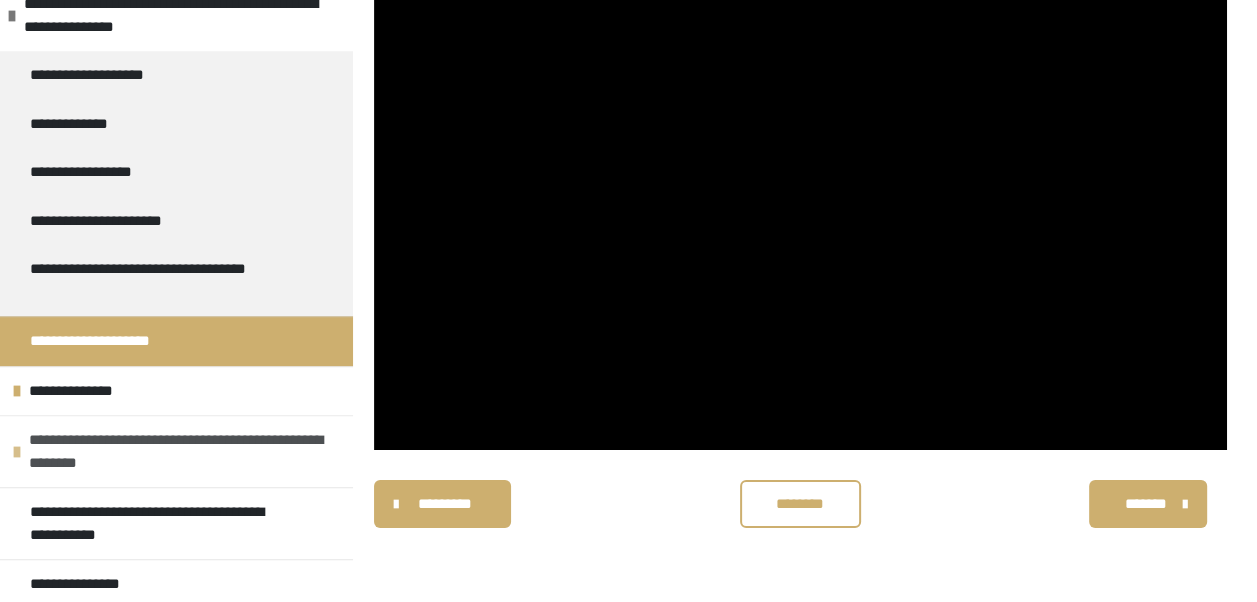 click on "**********" at bounding box center (178, 451) 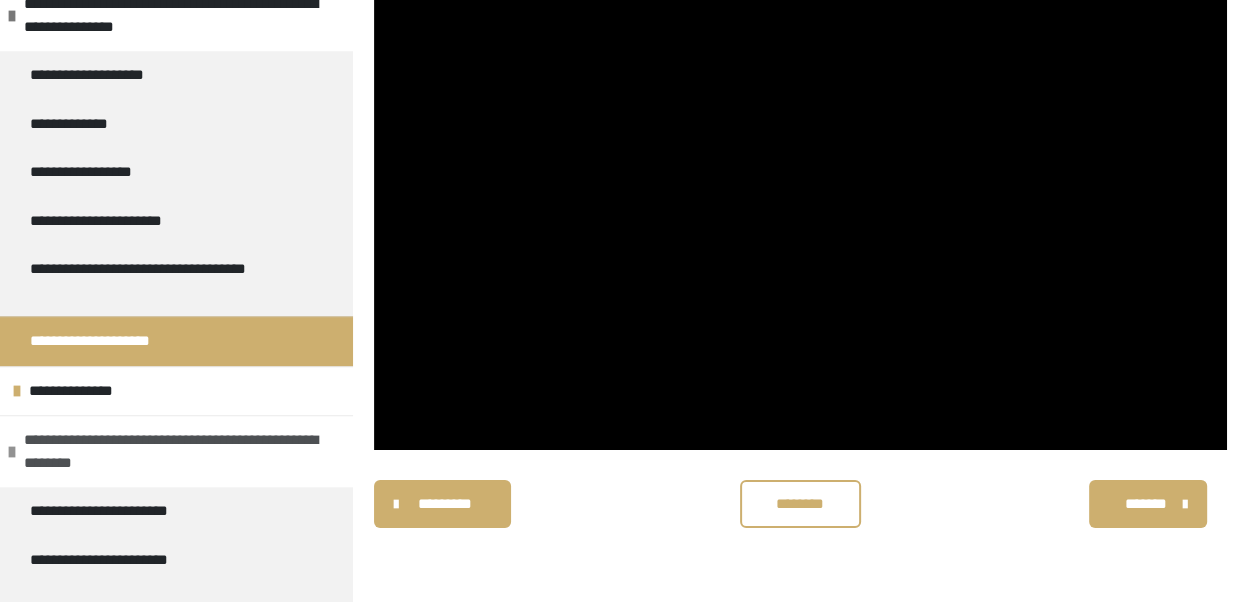 click on "**********" at bounding box center [173, 451] 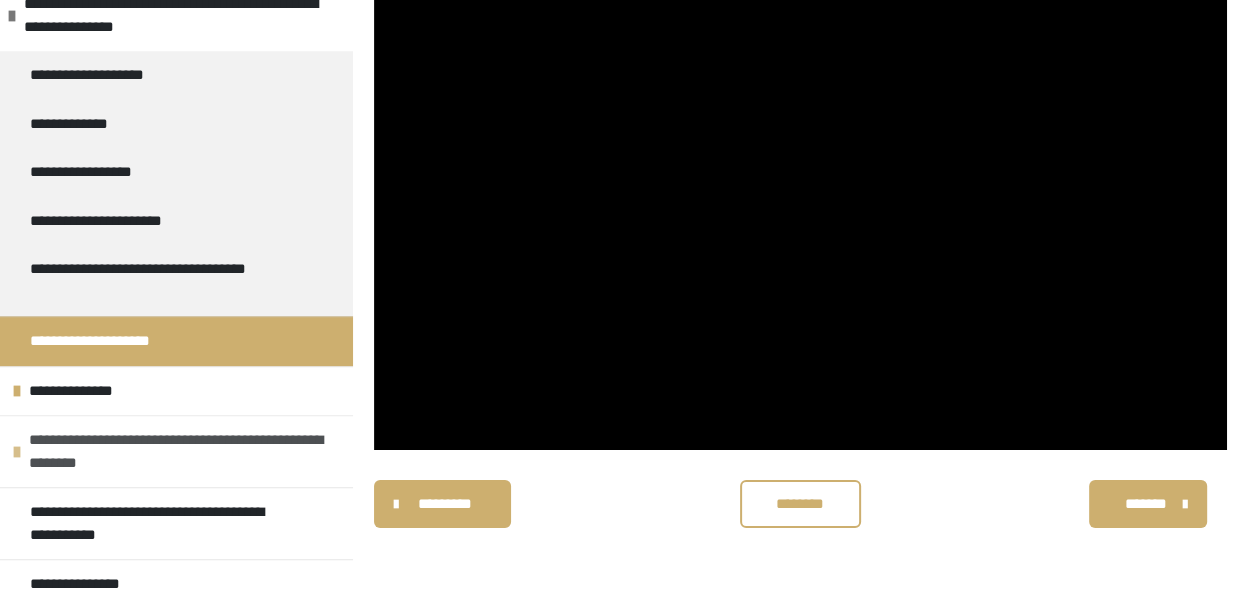 click on "**********" at bounding box center (178, 451) 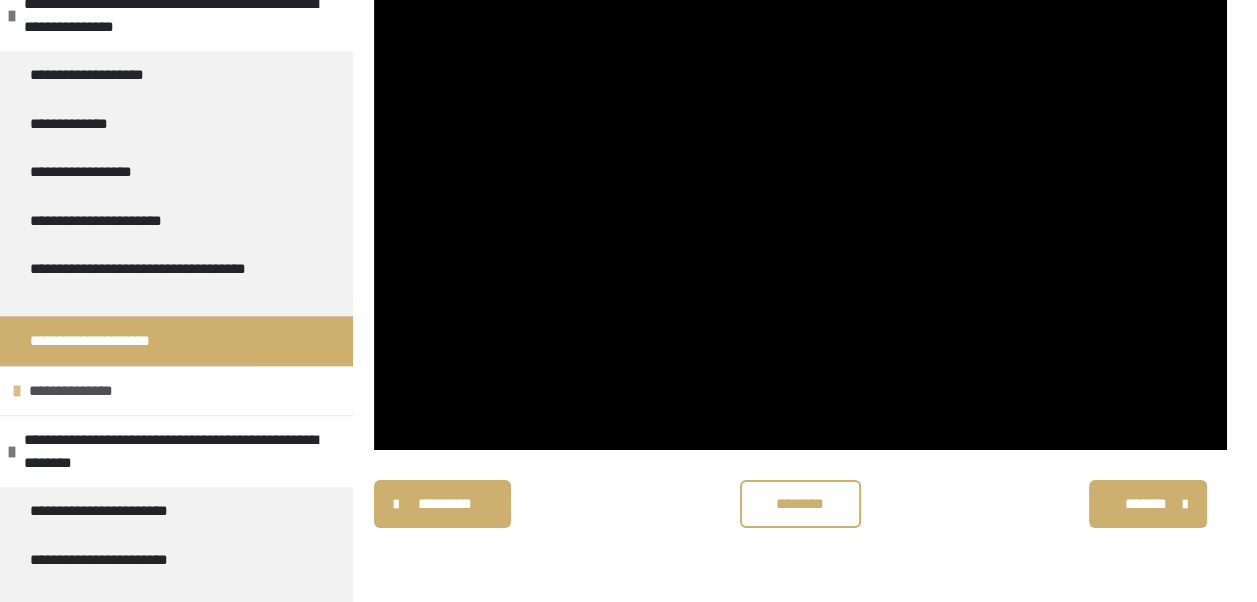 click on "**********" at bounding box center [176, 391] 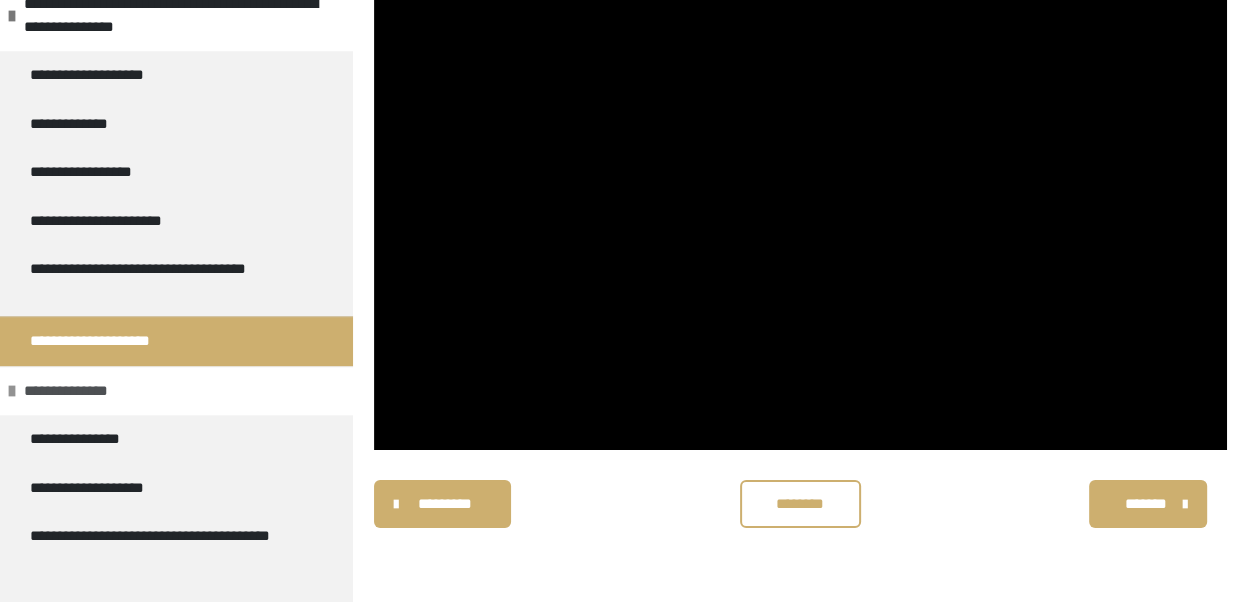 click on "**********" at bounding box center (74, 391) 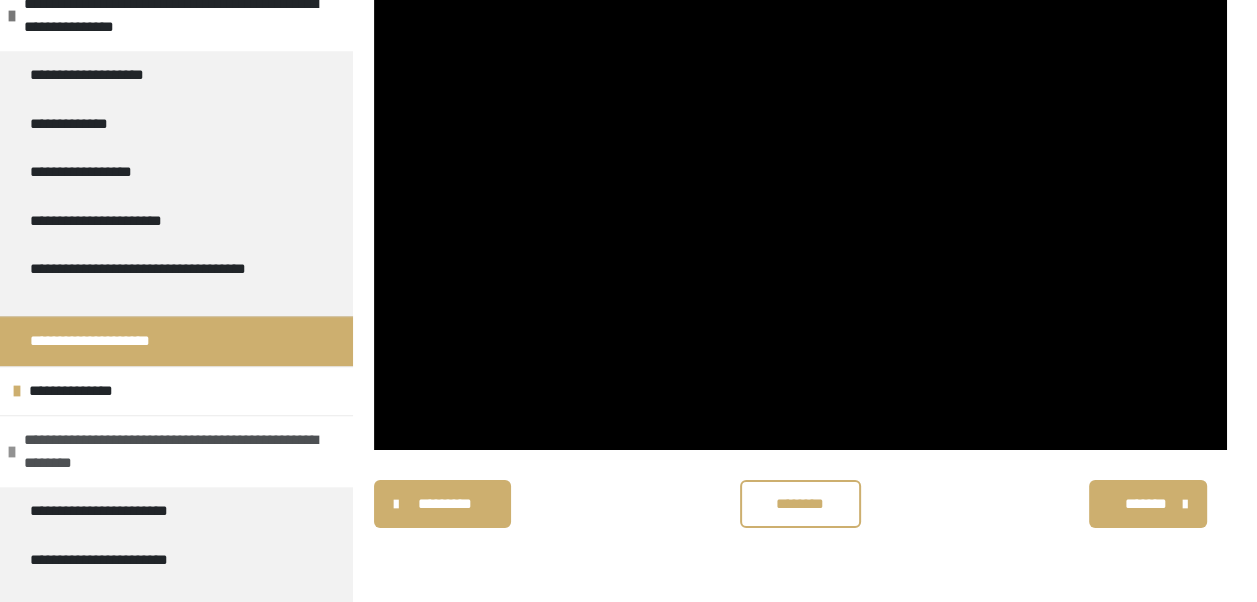 click on "**********" at bounding box center (173, 451) 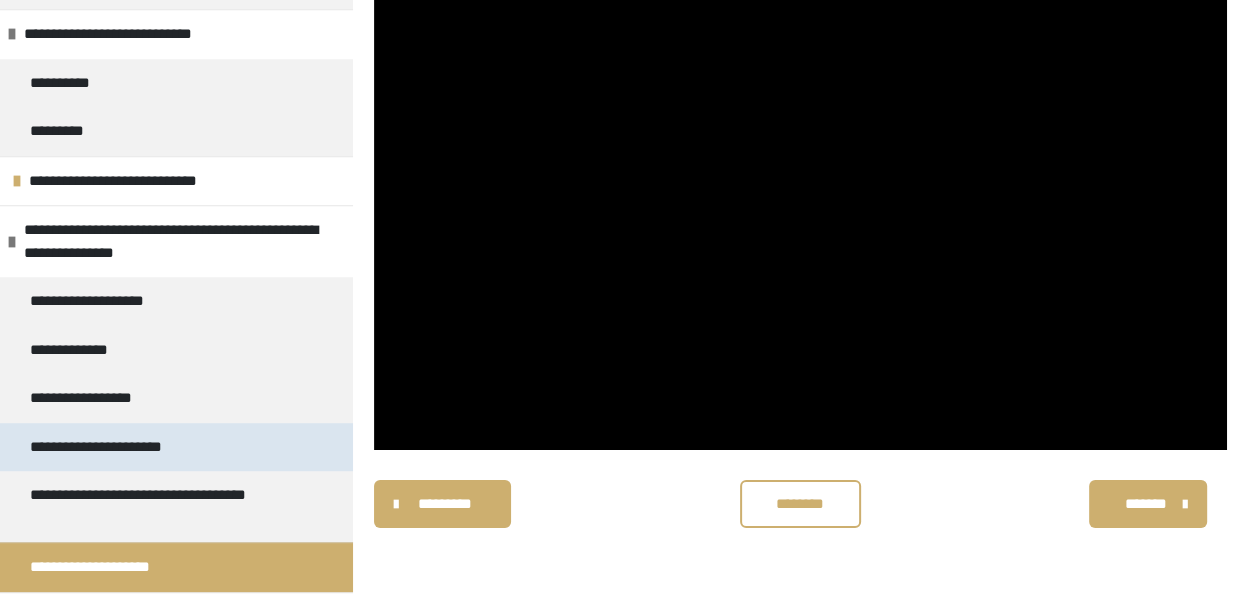 scroll, scrollTop: 870, scrollLeft: 0, axis: vertical 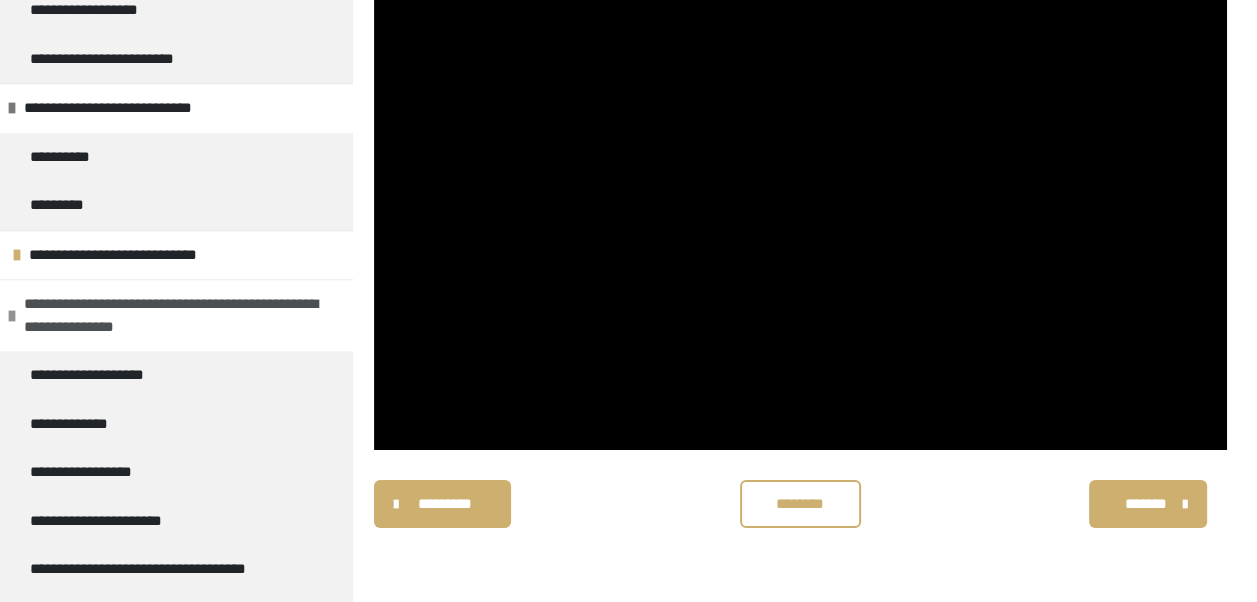 click on "**********" at bounding box center (173, 315) 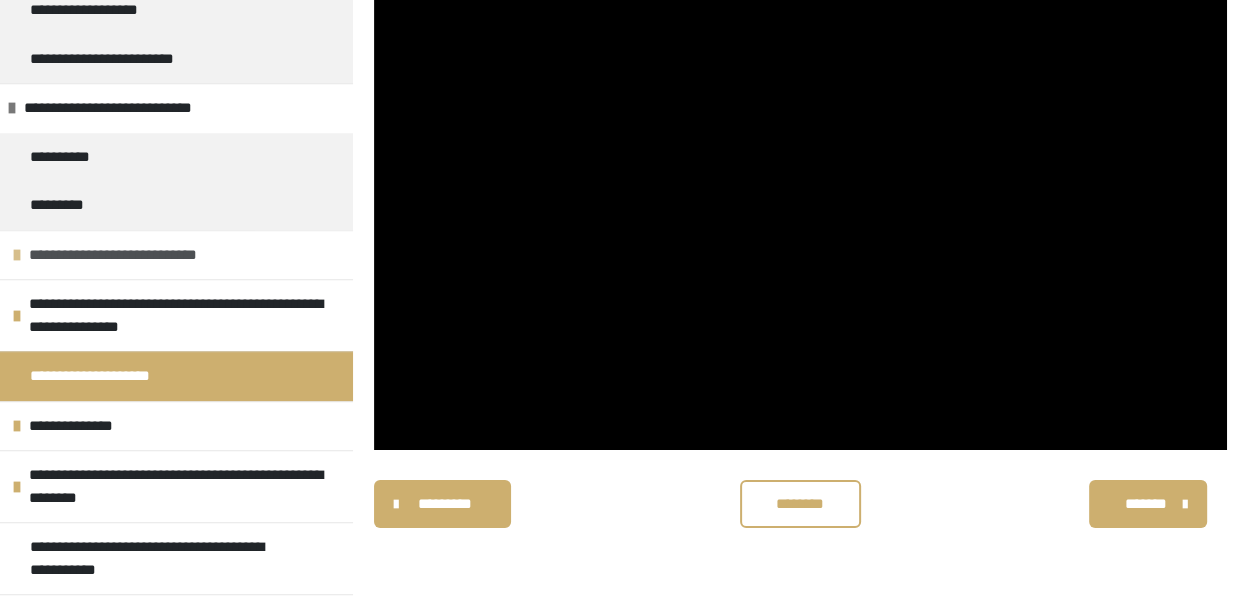 click on "**********" at bounding box center (141, 255) 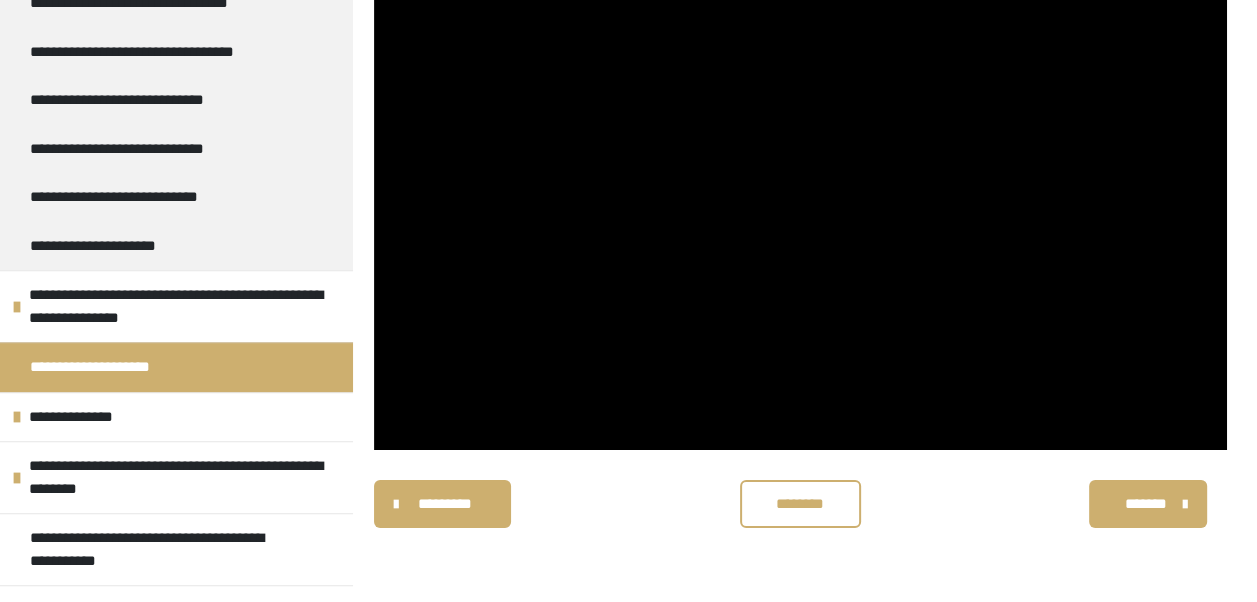 scroll, scrollTop: 1244, scrollLeft: 0, axis: vertical 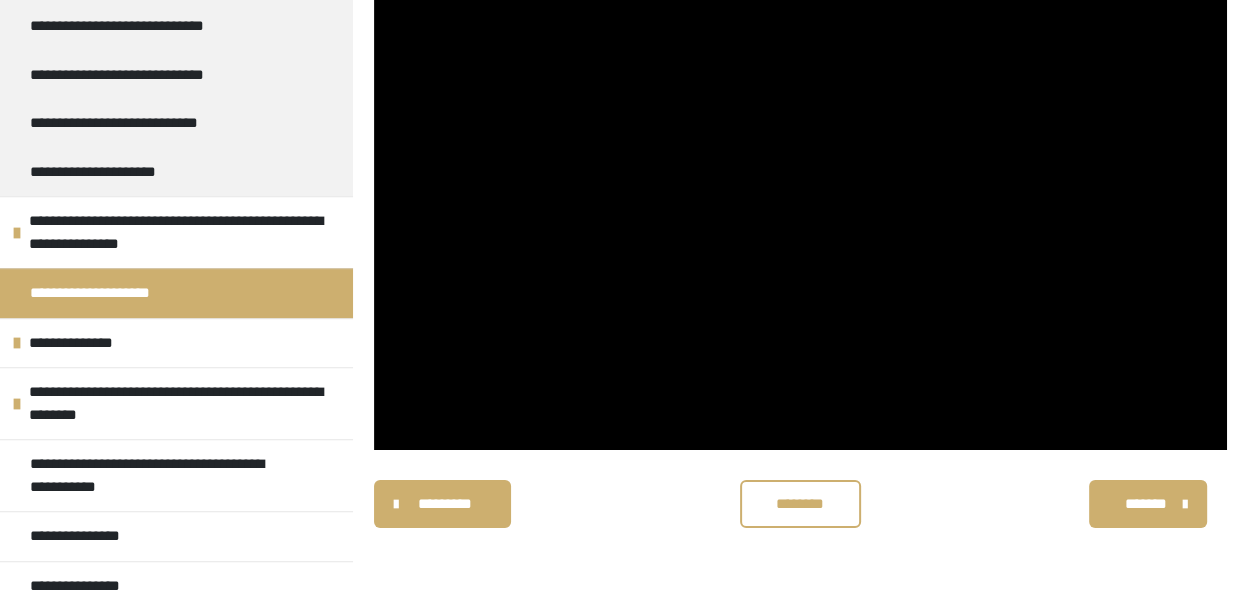 click on "**********" at bounding box center (176, 293) 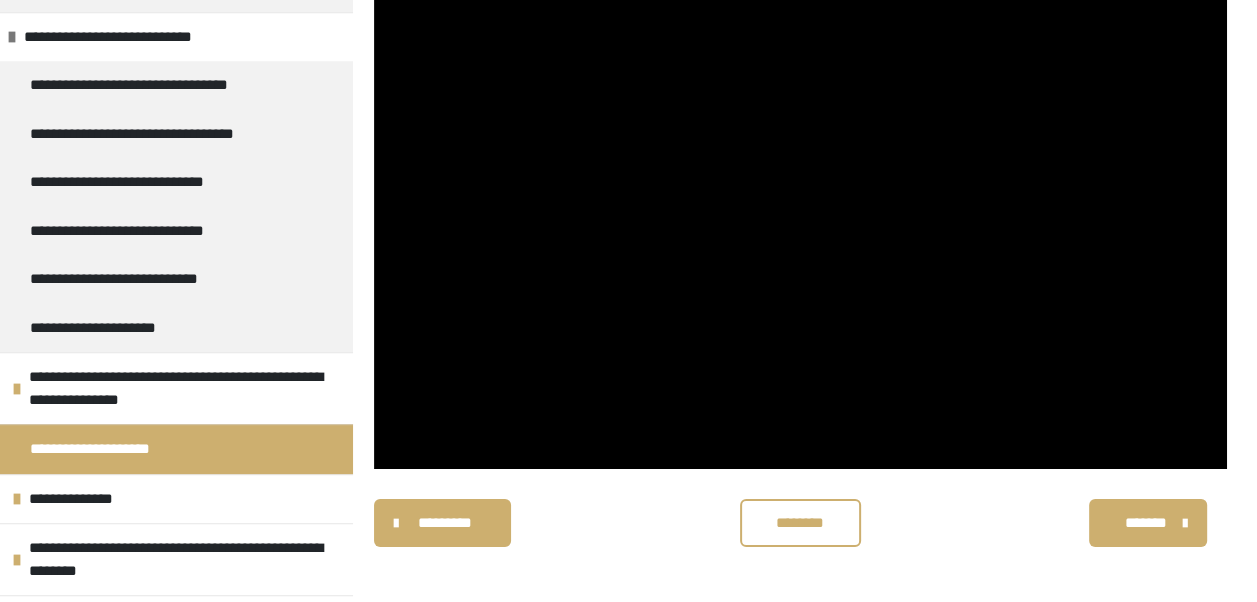 scroll, scrollTop: 1044, scrollLeft: 0, axis: vertical 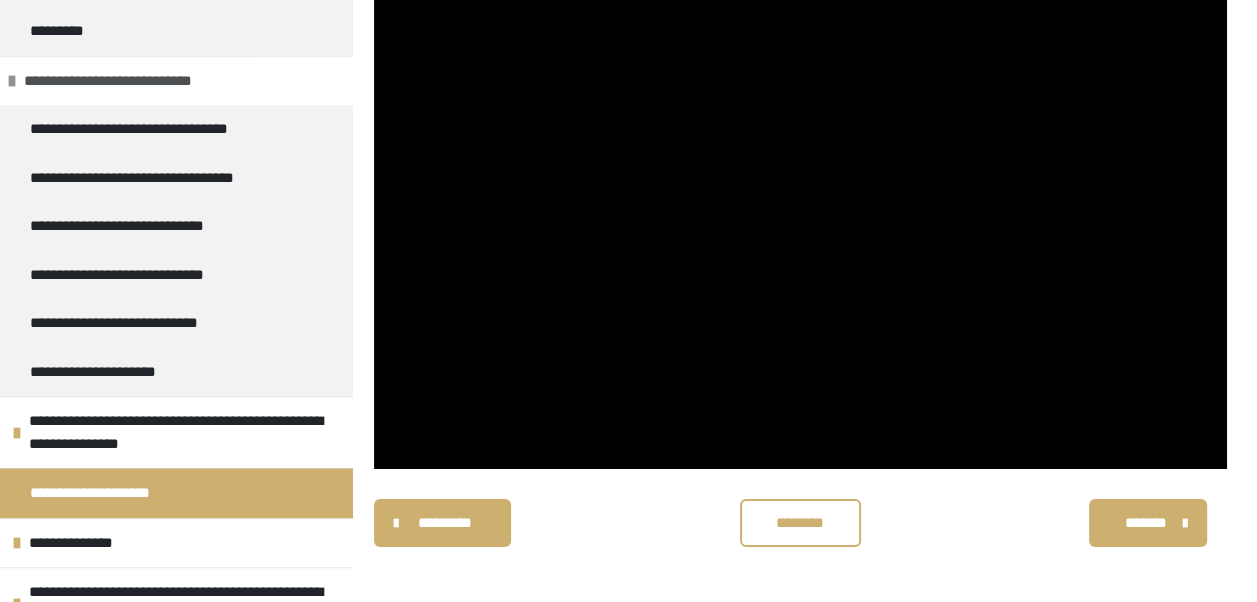 click at bounding box center (12, 81) 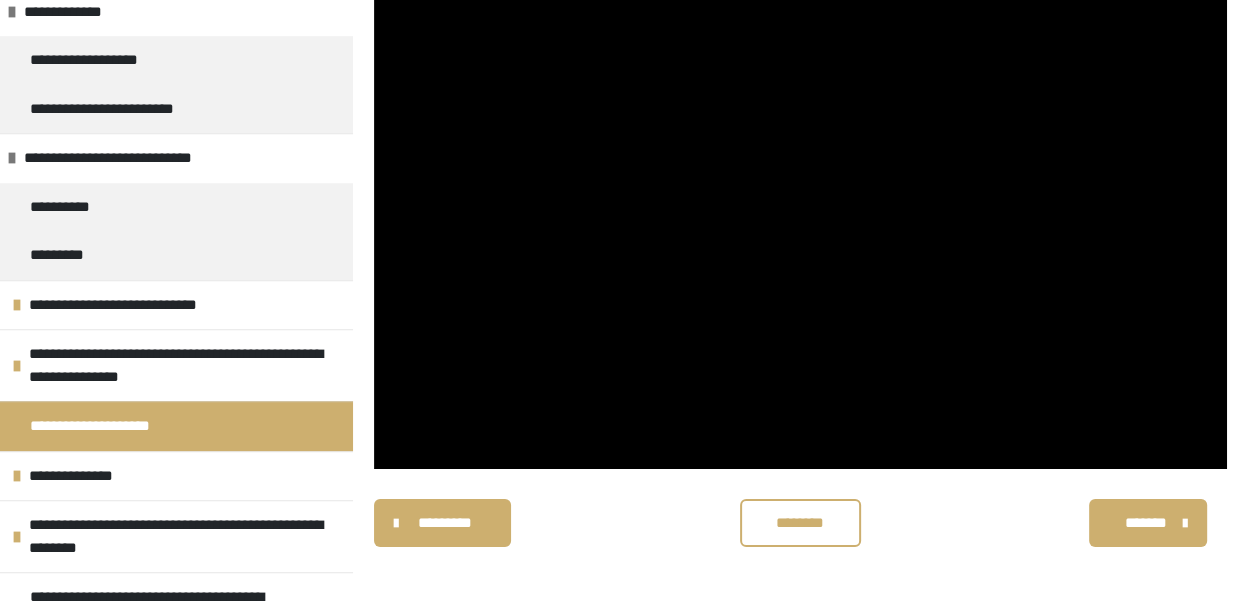 scroll, scrollTop: 753, scrollLeft: 0, axis: vertical 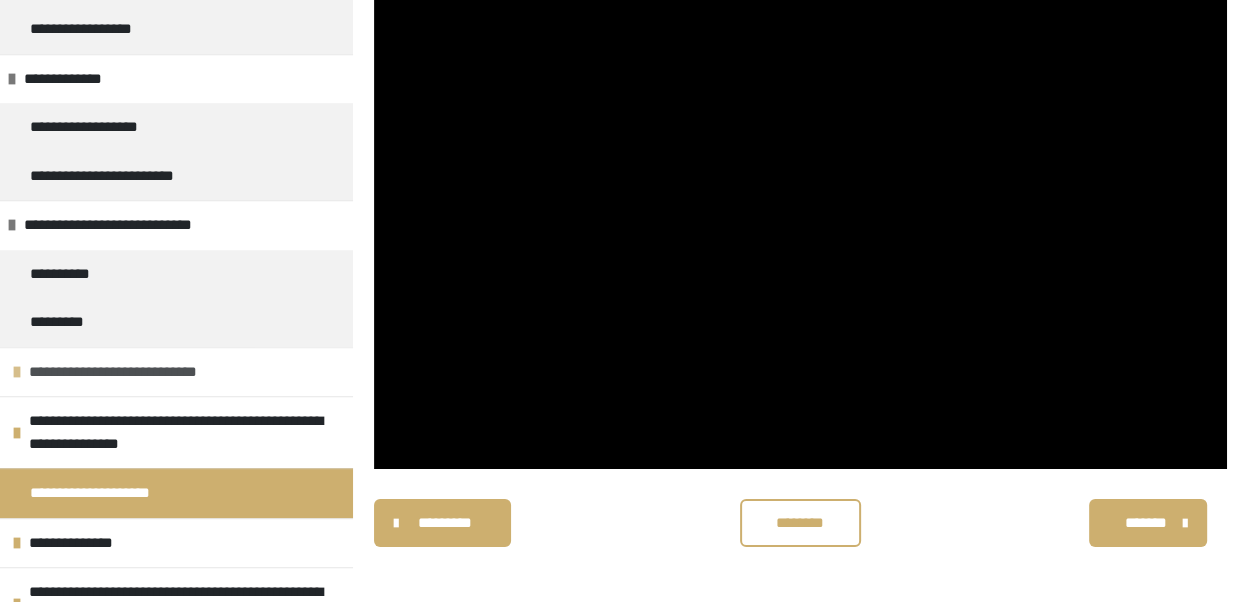 click on "**********" at bounding box center [141, 372] 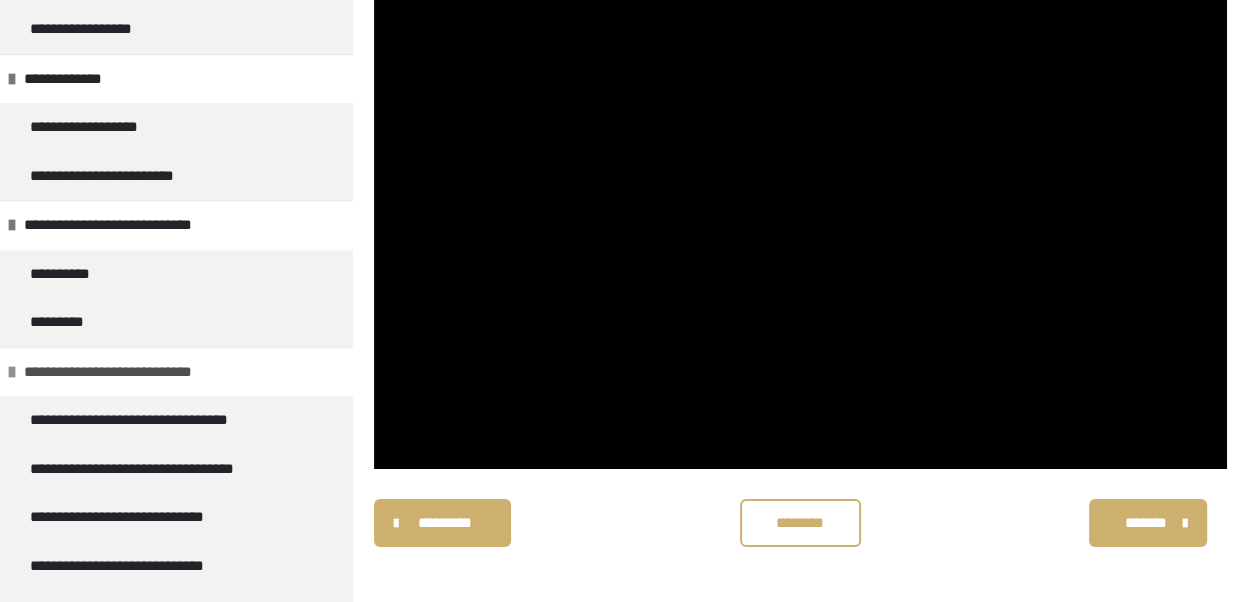 click on "**********" at bounding box center (136, 372) 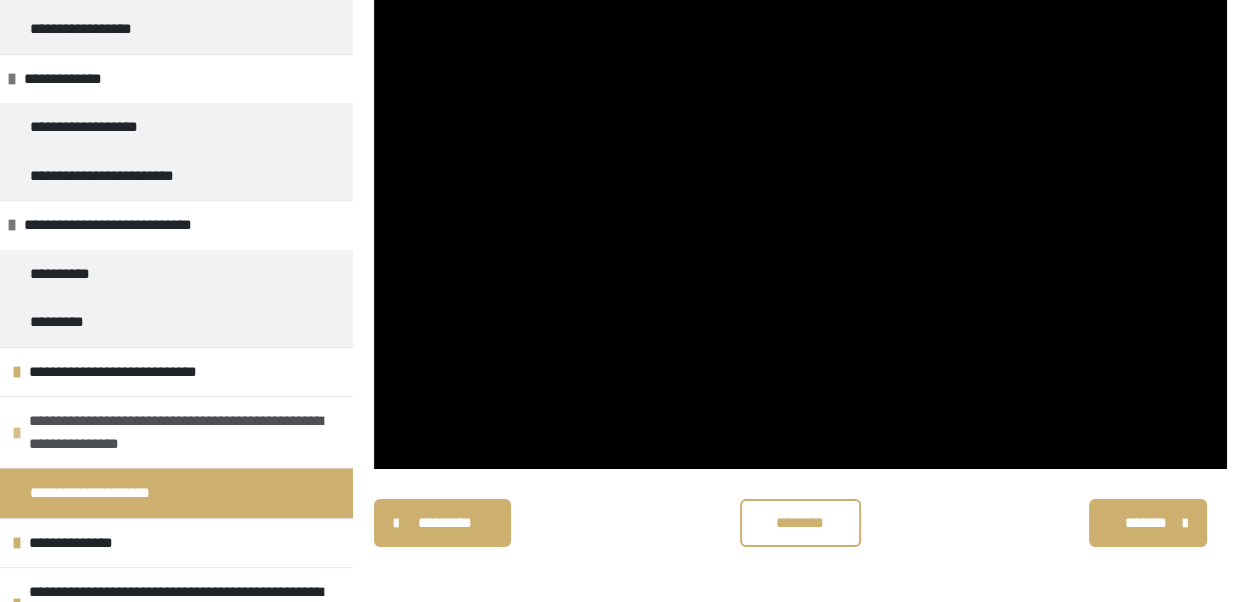 click on "**********" at bounding box center (178, 432) 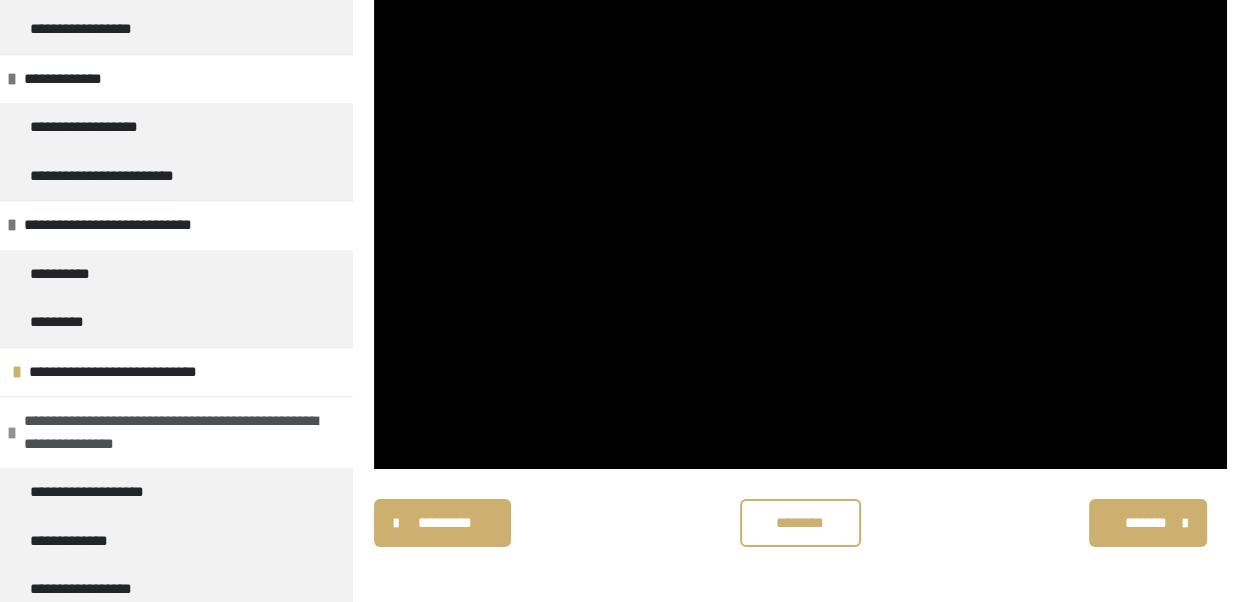 click on "**********" at bounding box center (173, 432) 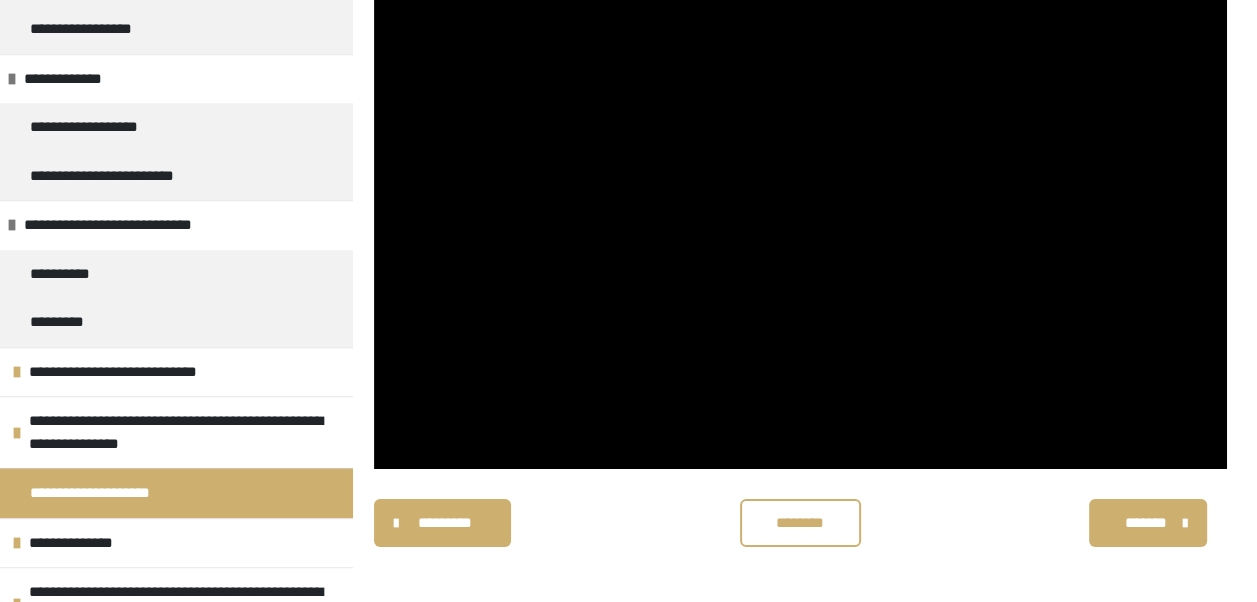 click on "*******" at bounding box center [1146, 523] 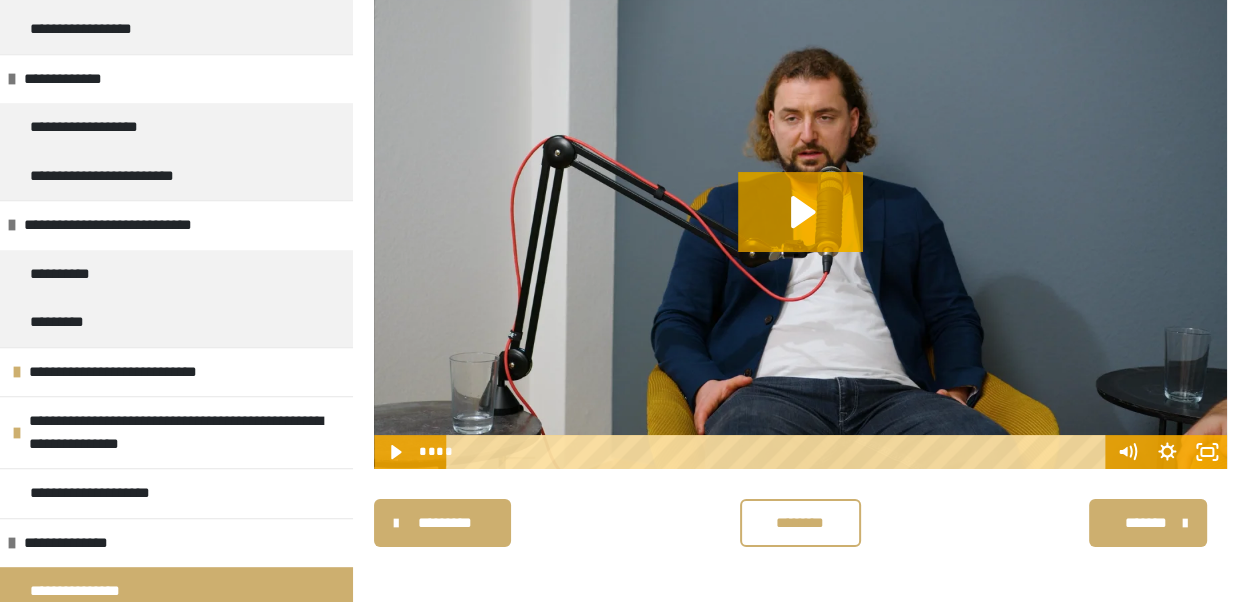 click on "*******" at bounding box center [1146, 523] 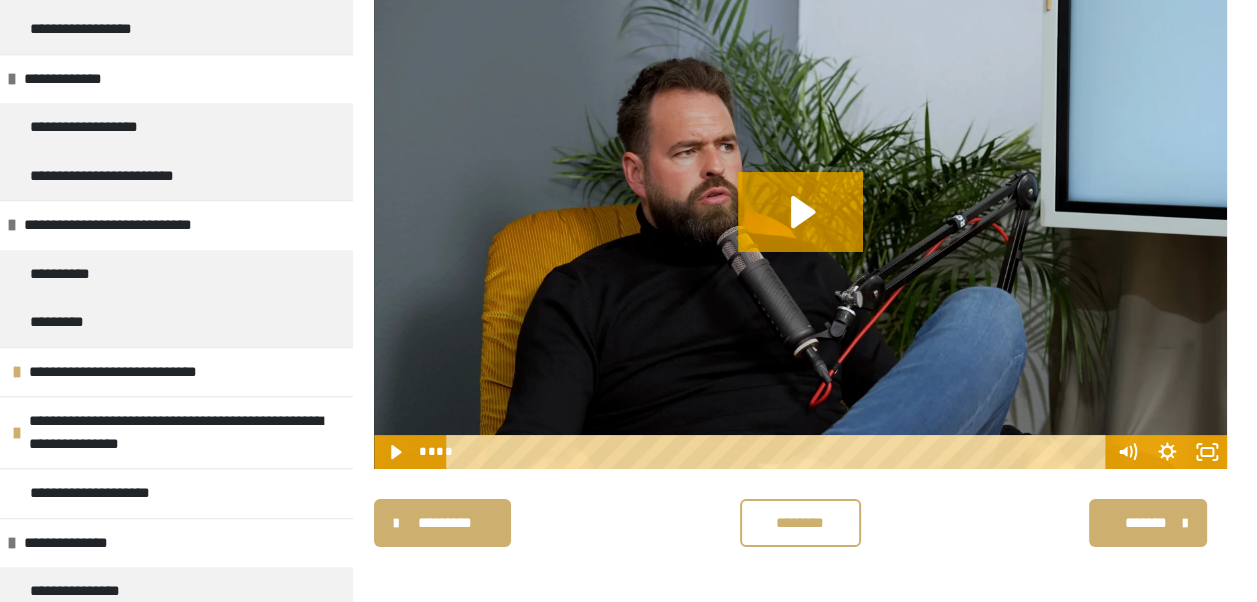 click on "*******" at bounding box center (1146, 523) 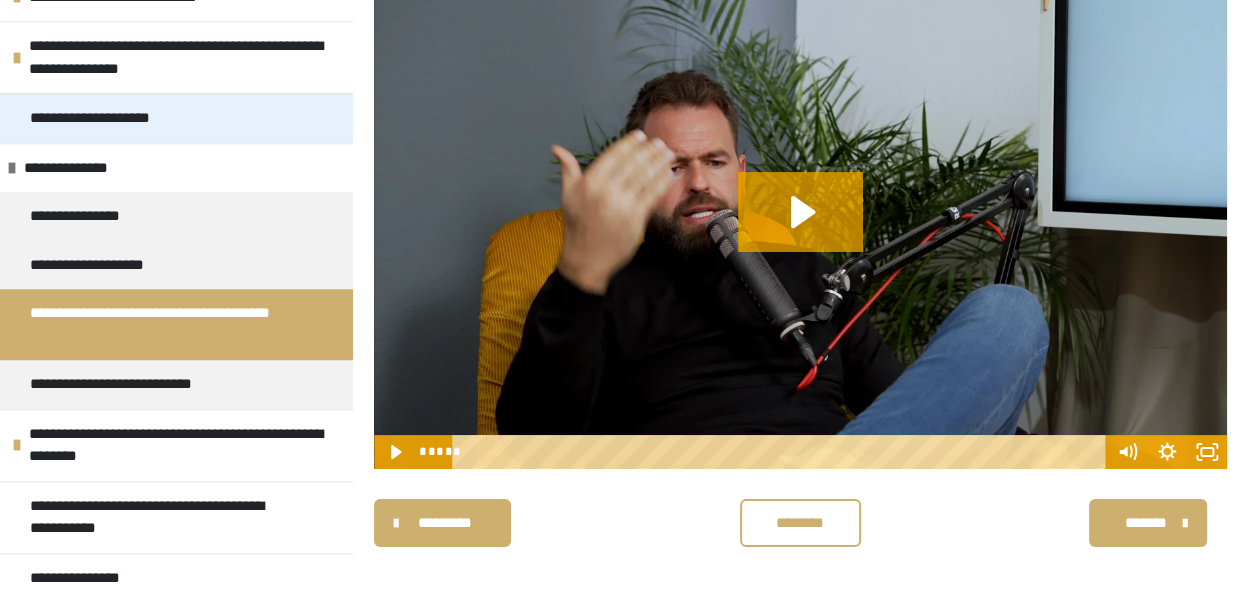 scroll, scrollTop: 1153, scrollLeft: 0, axis: vertical 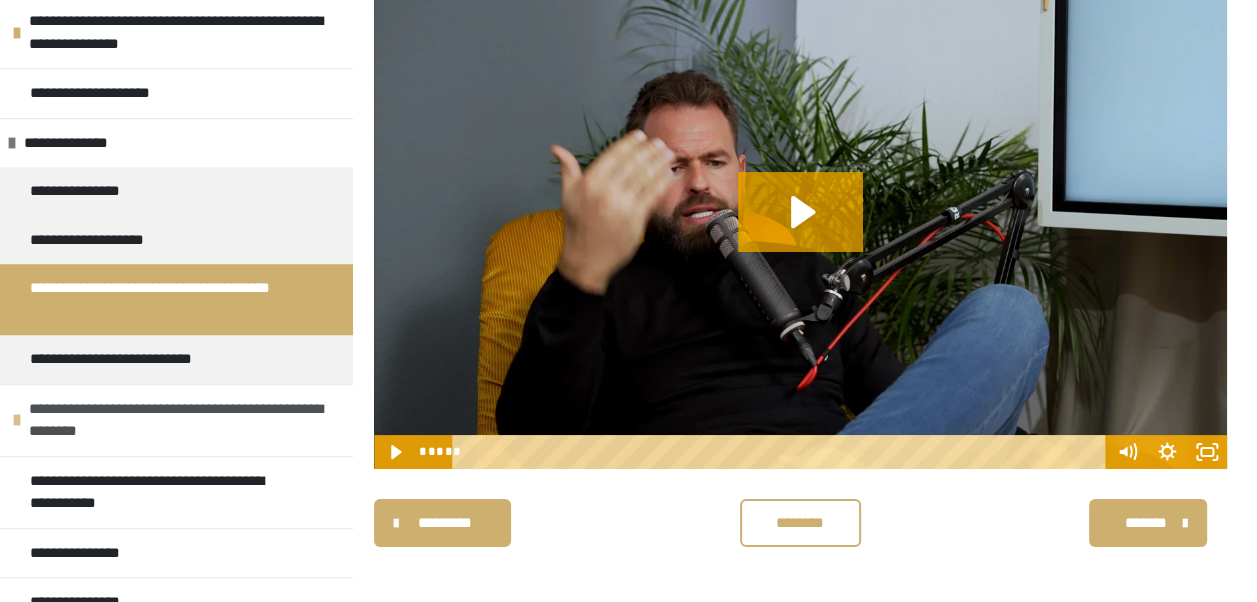 click on "**********" at bounding box center [178, 420] 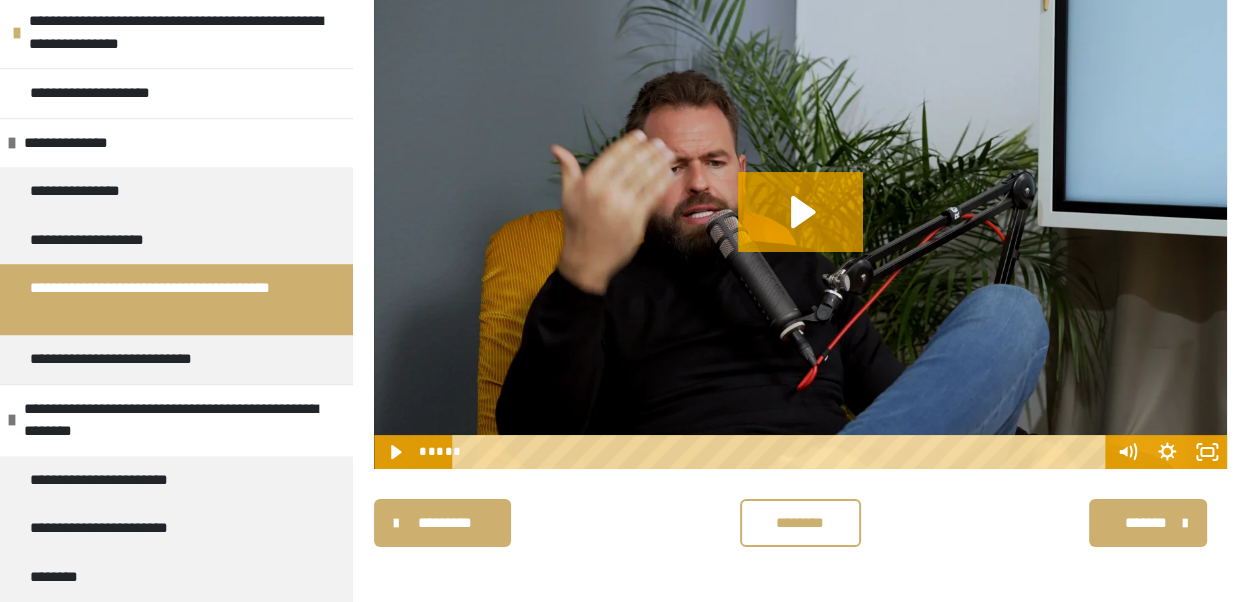 click on "*******" at bounding box center (1146, 523) 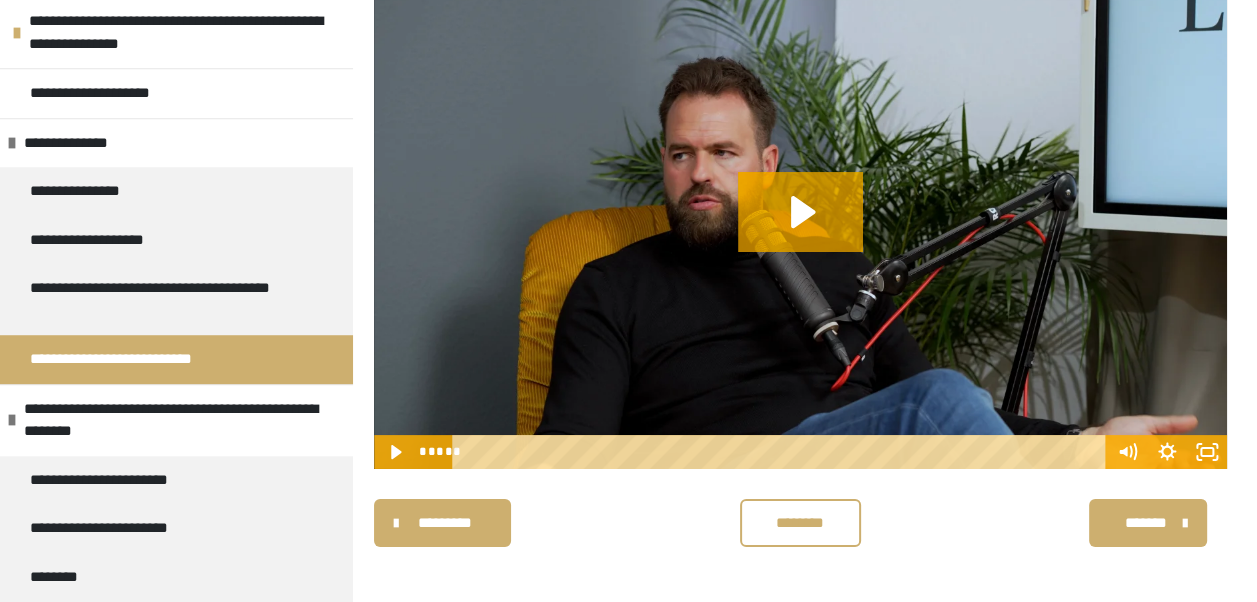 click on "*******" at bounding box center (1146, 523) 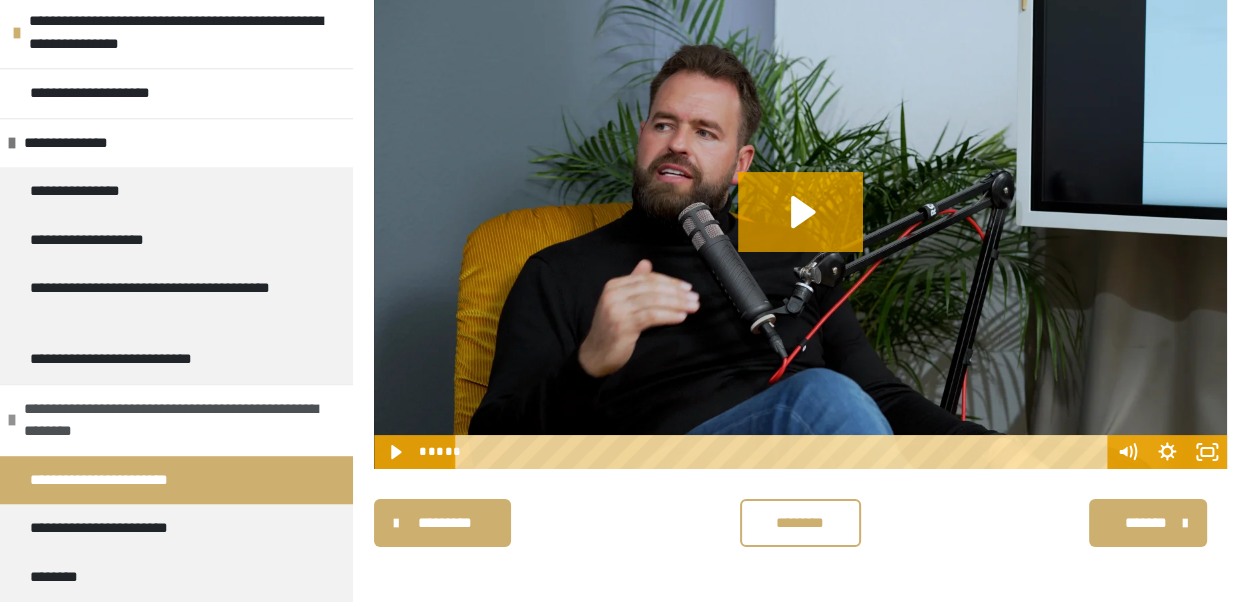 click on "**********" at bounding box center (173, 420) 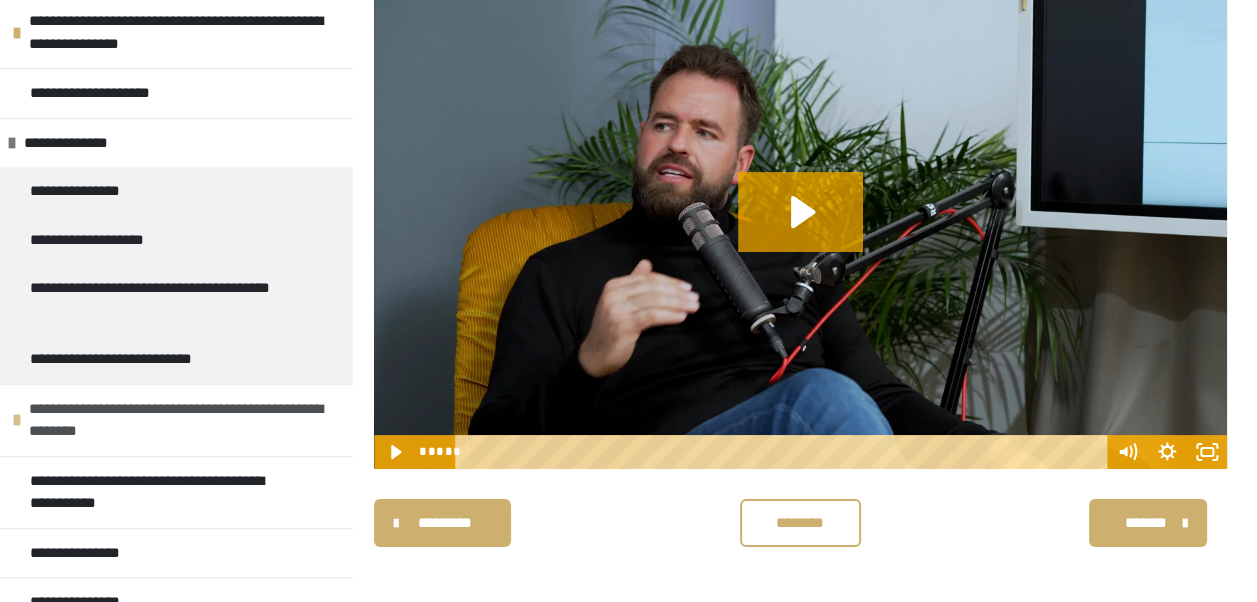 click at bounding box center (17, 420) 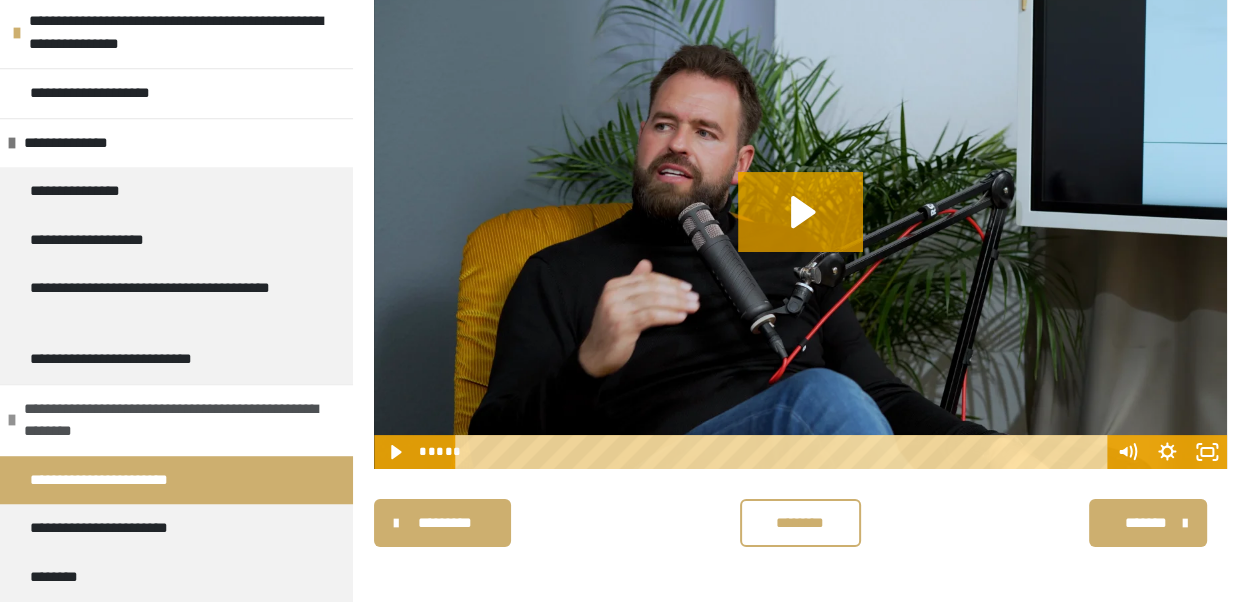 click on "**********" at bounding box center (173, 420) 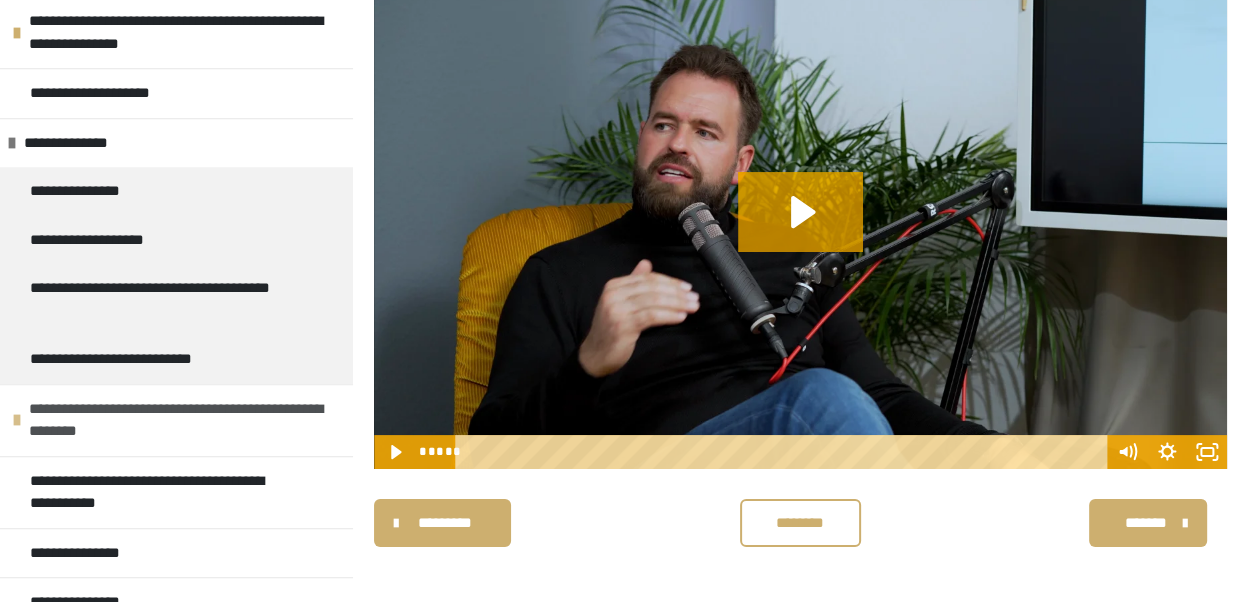 click on "**********" at bounding box center [178, 420] 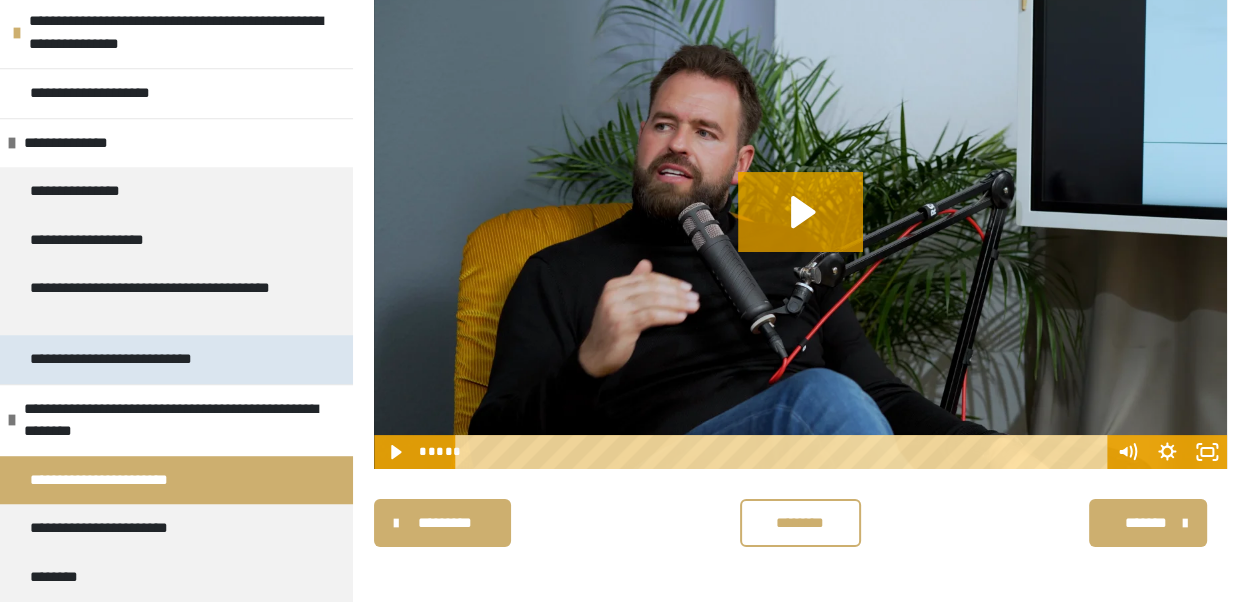 click on "**********" at bounding box center (142, 359) 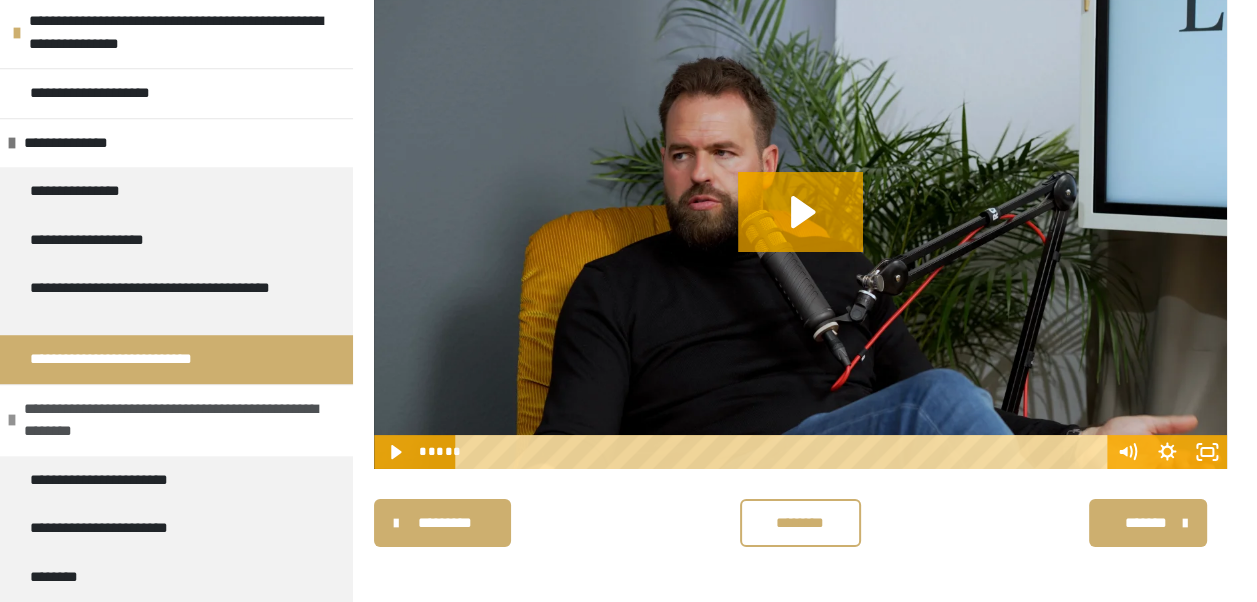 click on "**********" at bounding box center (173, 420) 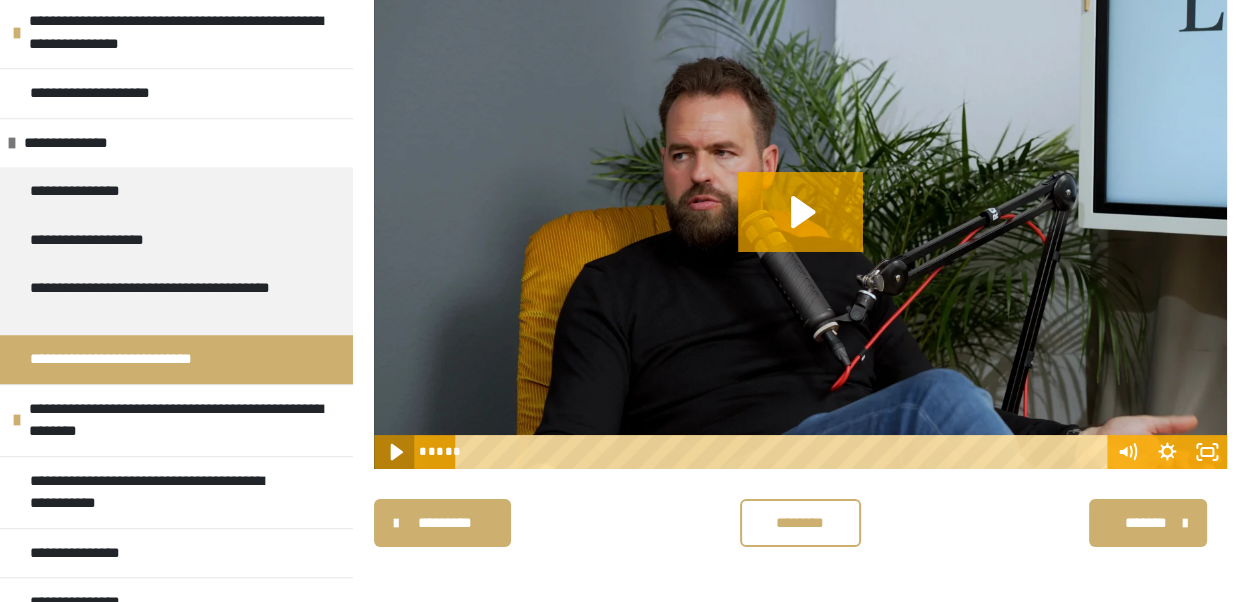 click 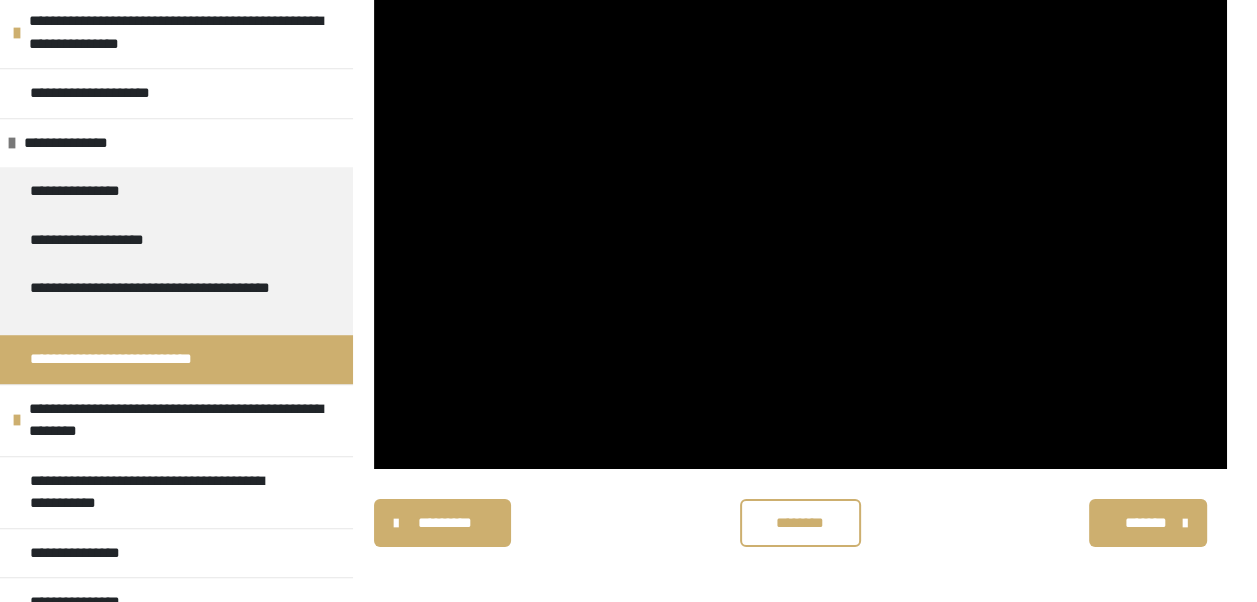 click on "*******" at bounding box center (1148, 523) 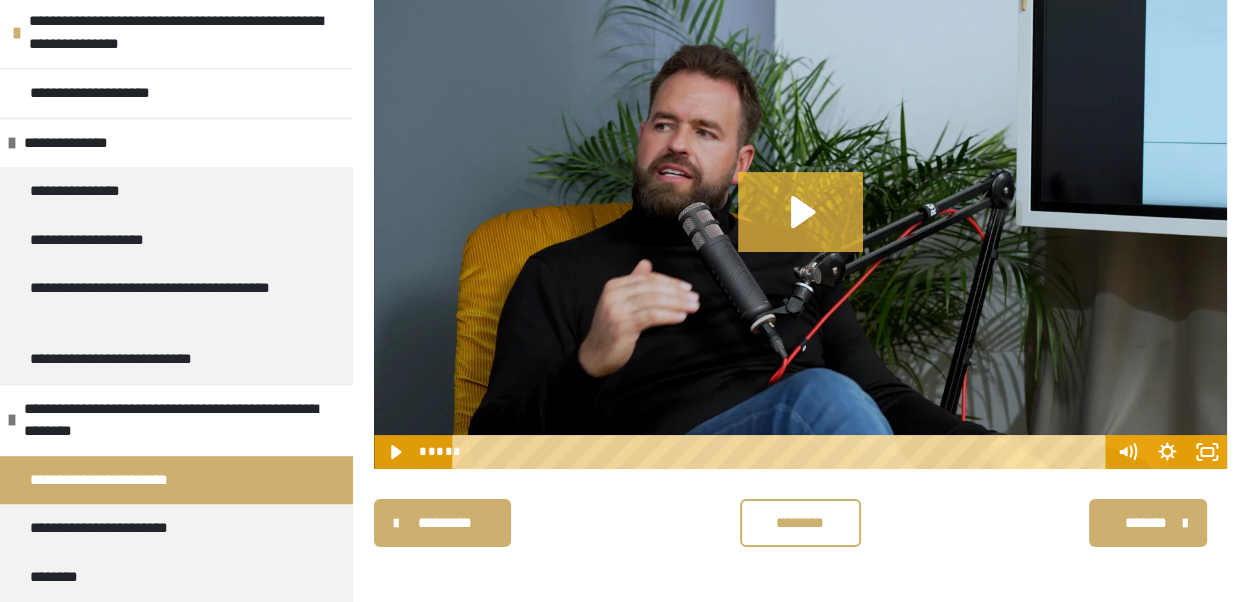 click 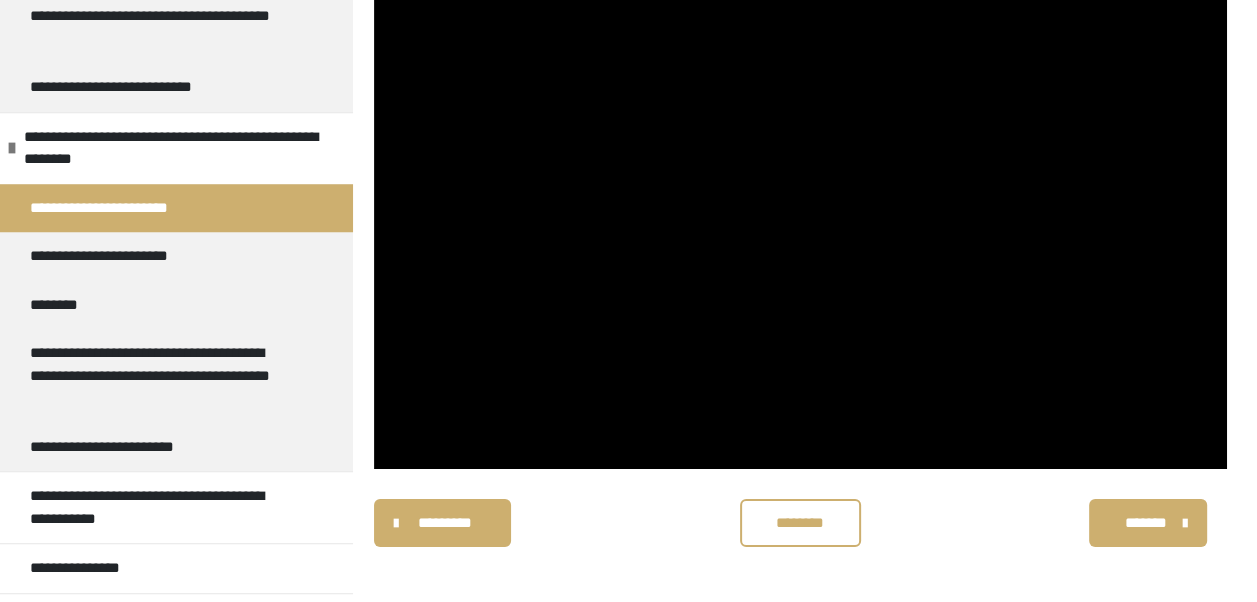 scroll, scrollTop: 1457, scrollLeft: 0, axis: vertical 